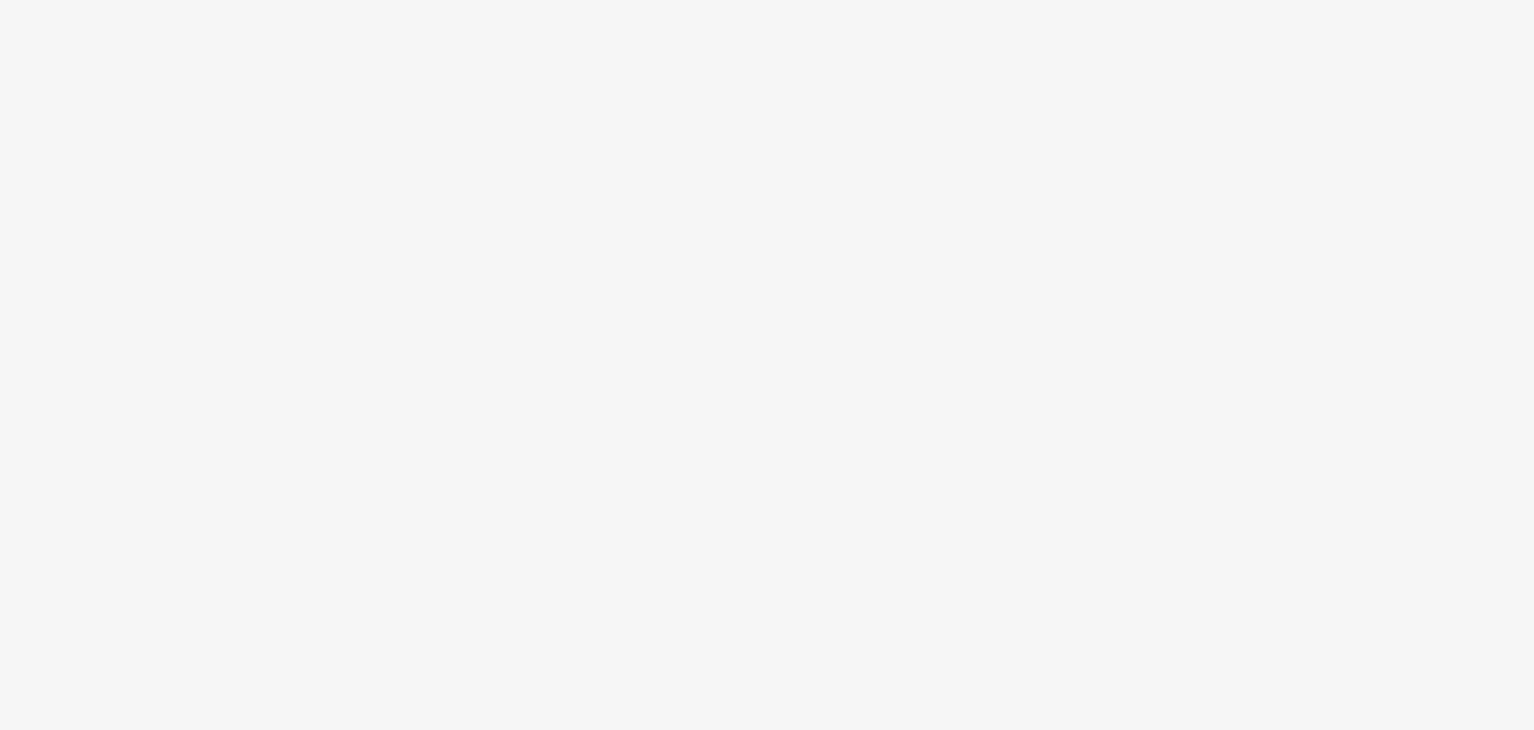 scroll, scrollTop: 0, scrollLeft: 0, axis: both 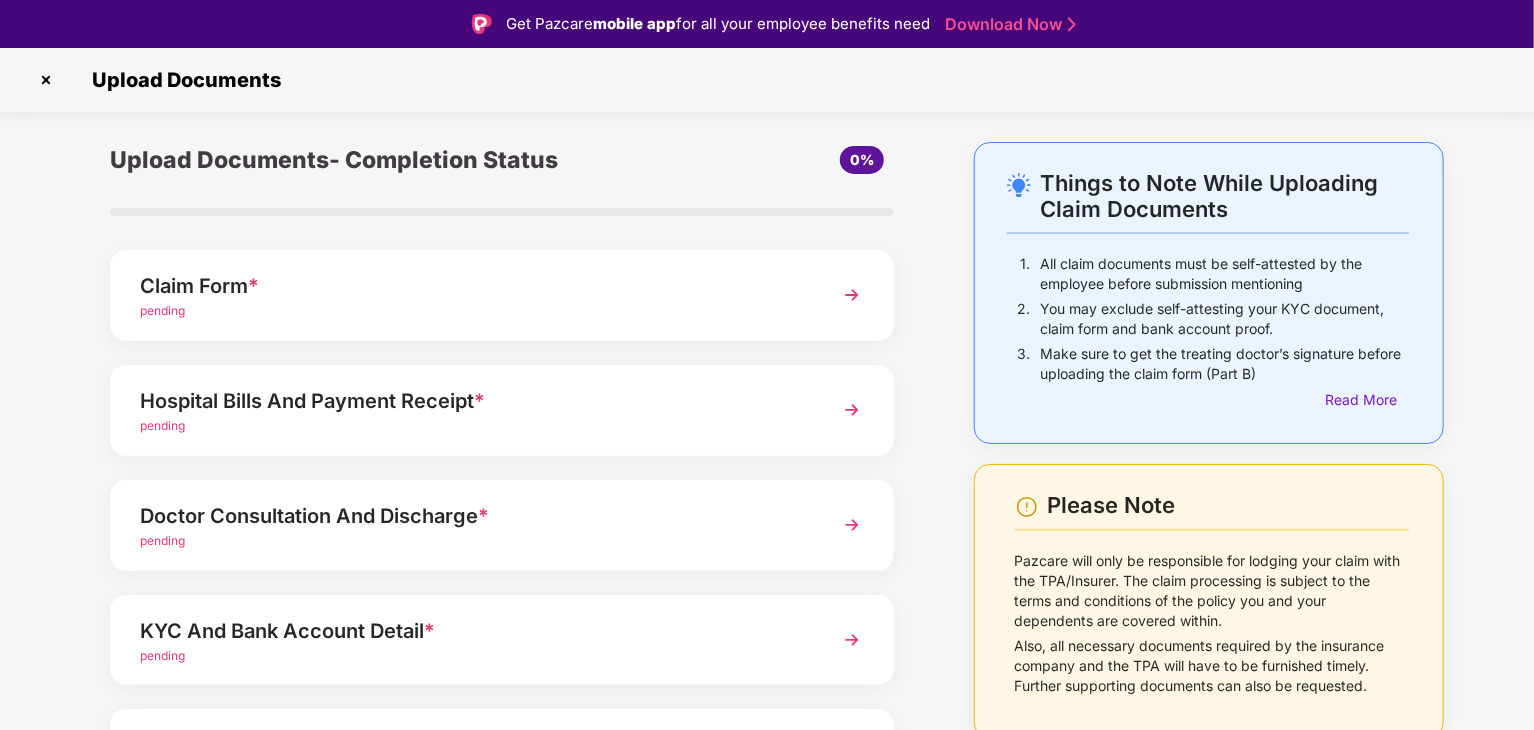 click on "Claim Form *" at bounding box center [471, 286] 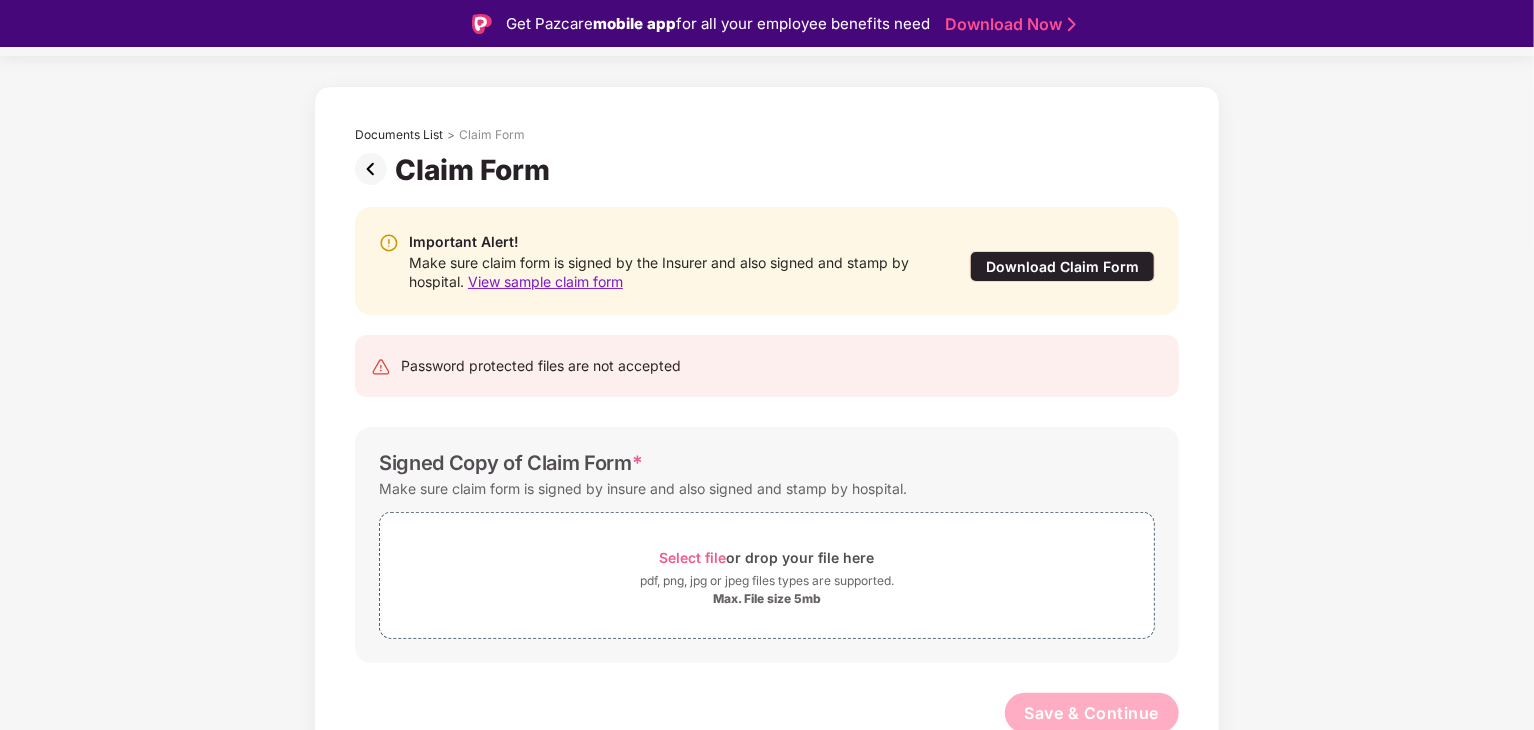 scroll, scrollTop: 61, scrollLeft: 0, axis: vertical 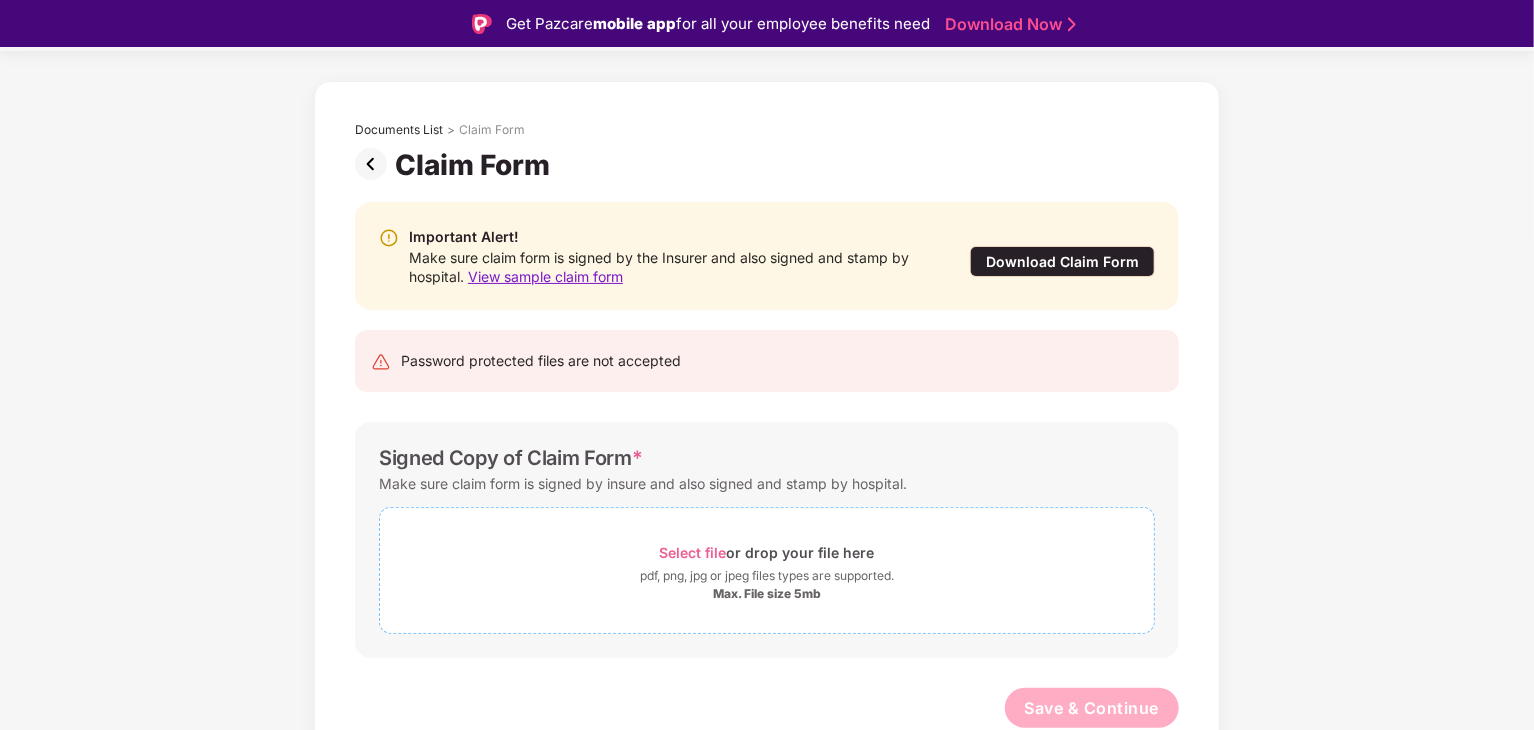 click on "Select file" at bounding box center (693, 552) 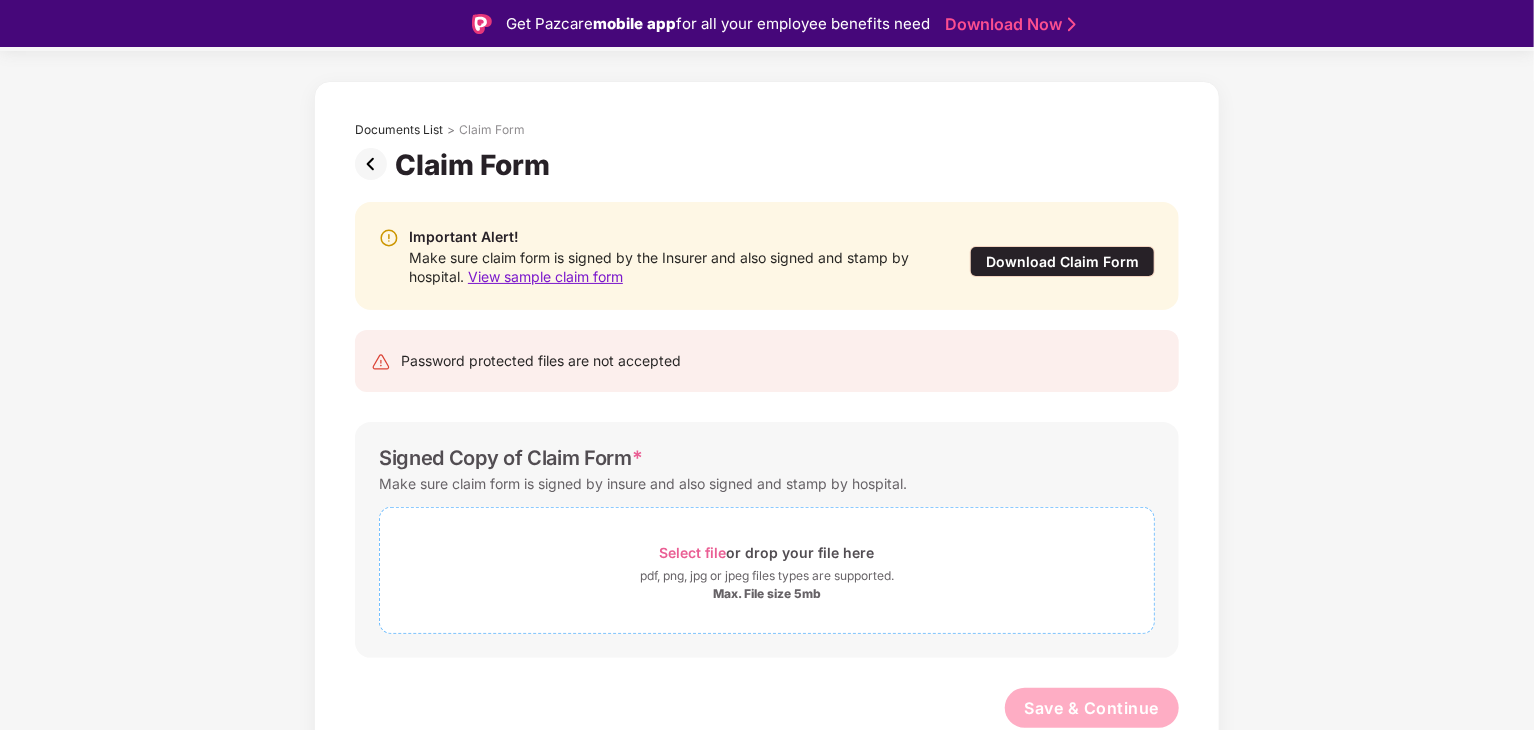 scroll, scrollTop: 48, scrollLeft: 0, axis: vertical 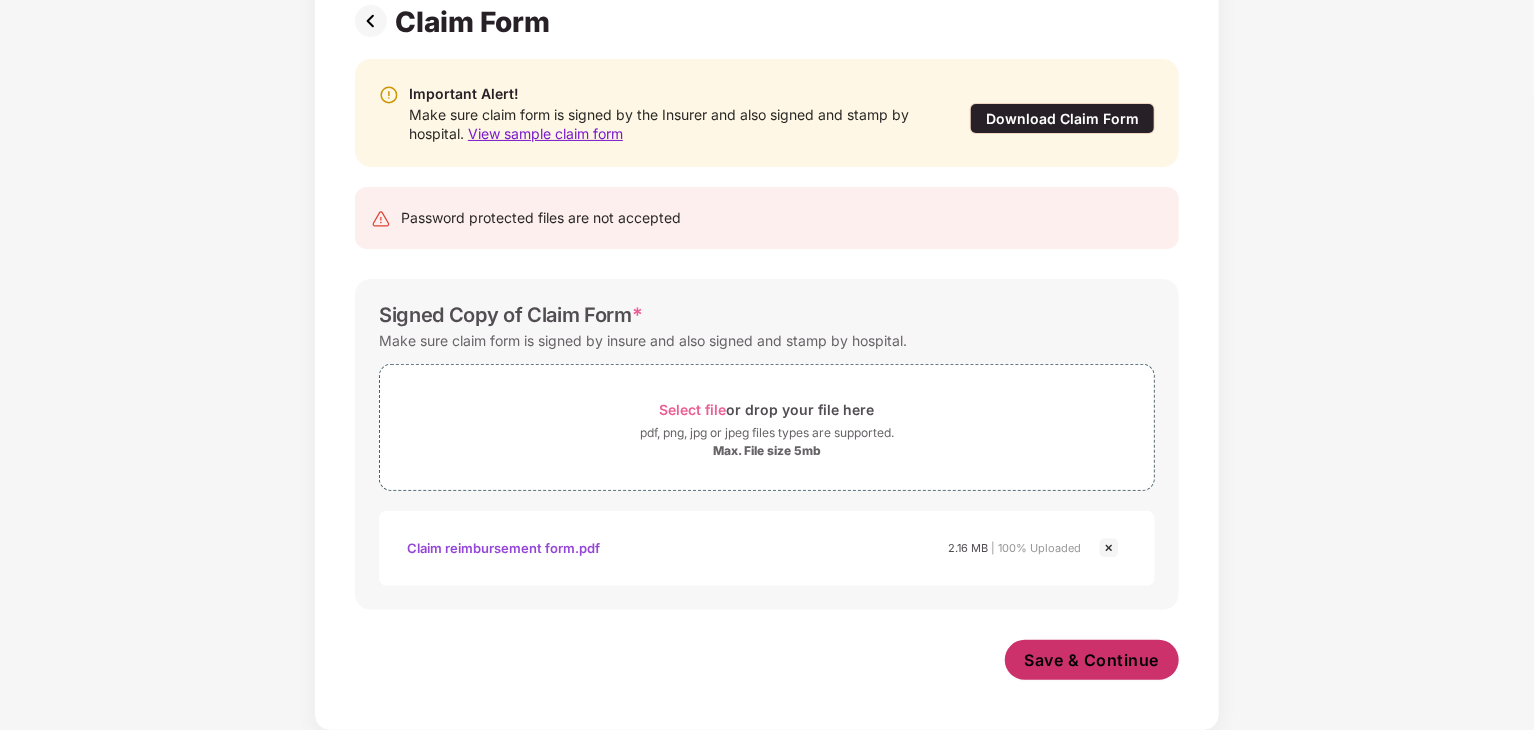 click on "Save & Continue" at bounding box center (1092, 660) 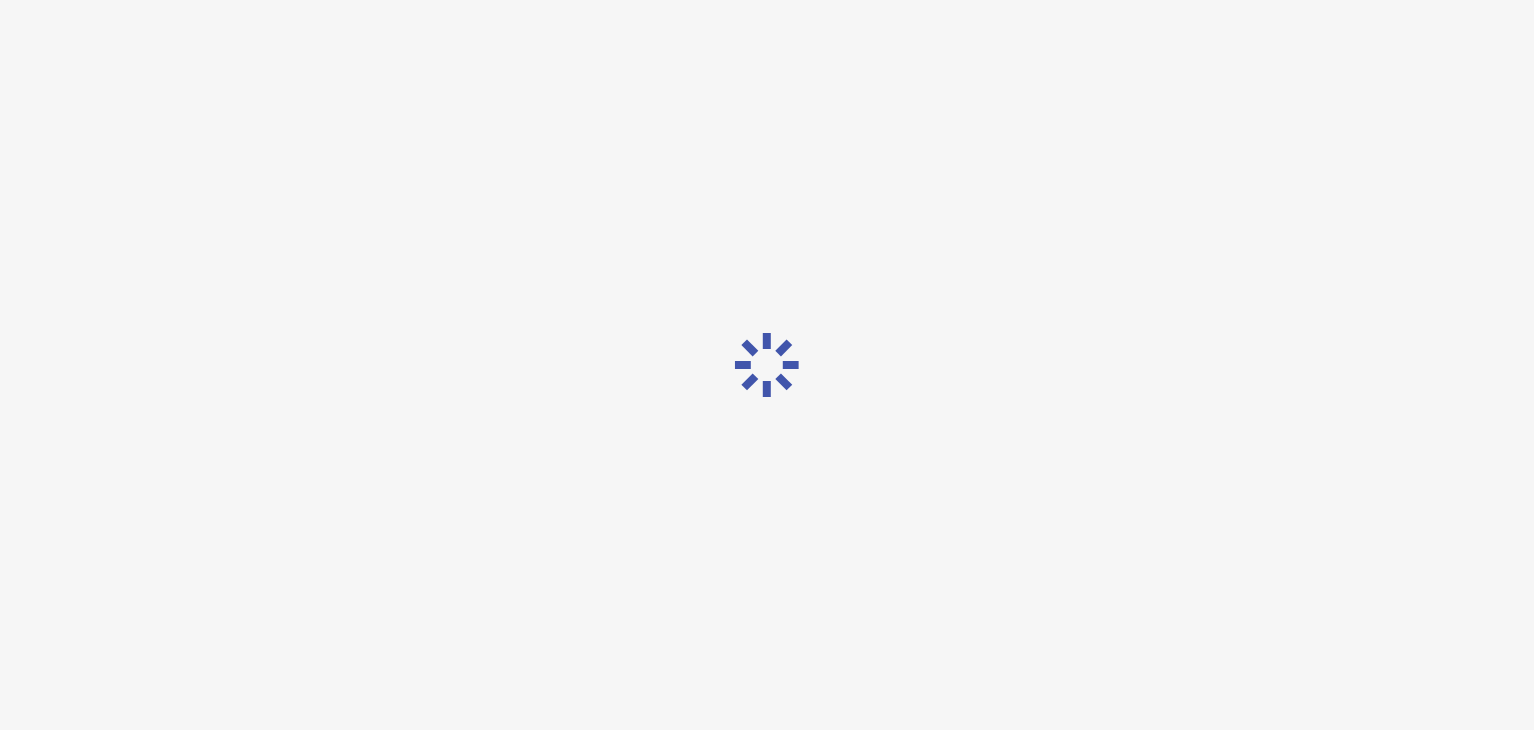 scroll, scrollTop: 0, scrollLeft: 0, axis: both 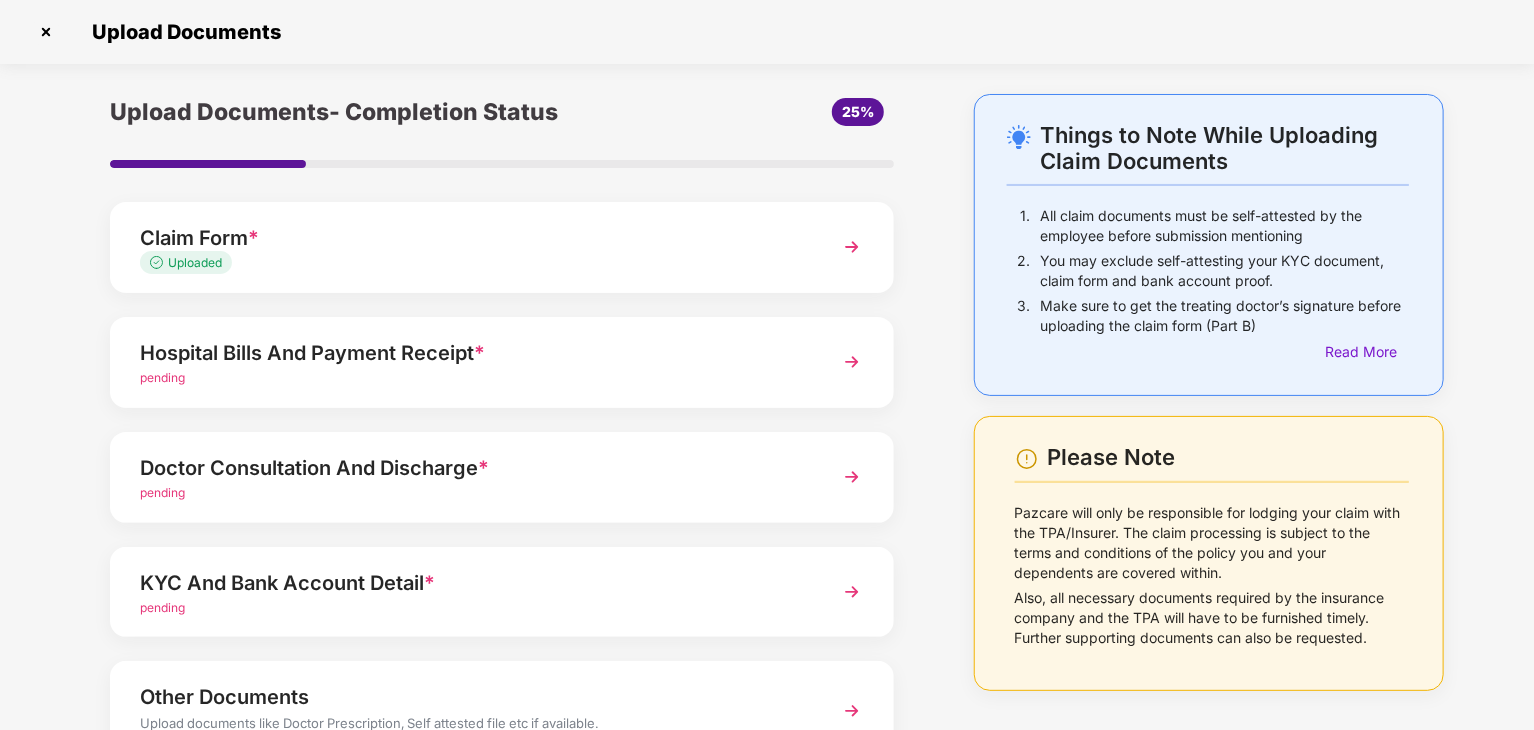 click on "pending" at bounding box center [471, 378] 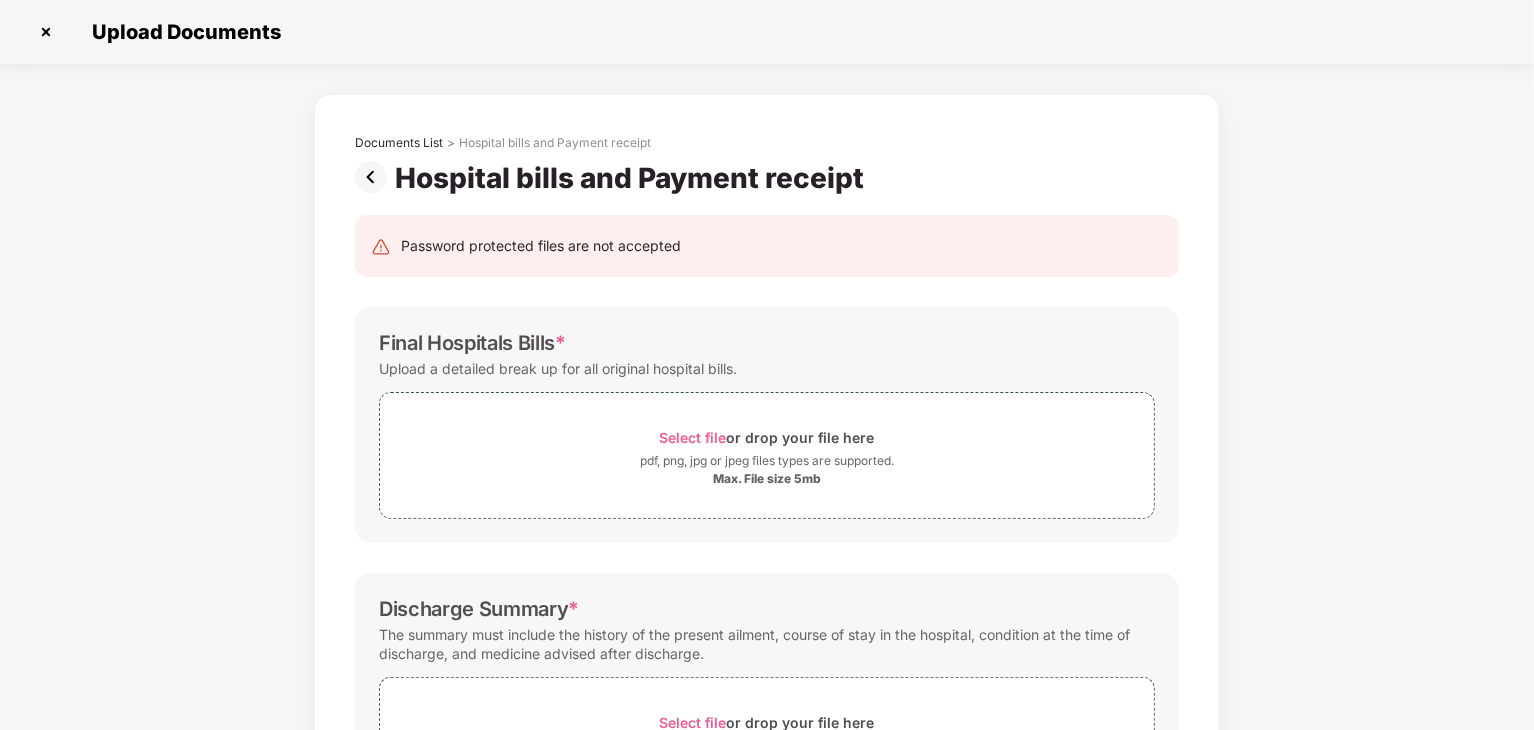 scroll, scrollTop: 0, scrollLeft: 0, axis: both 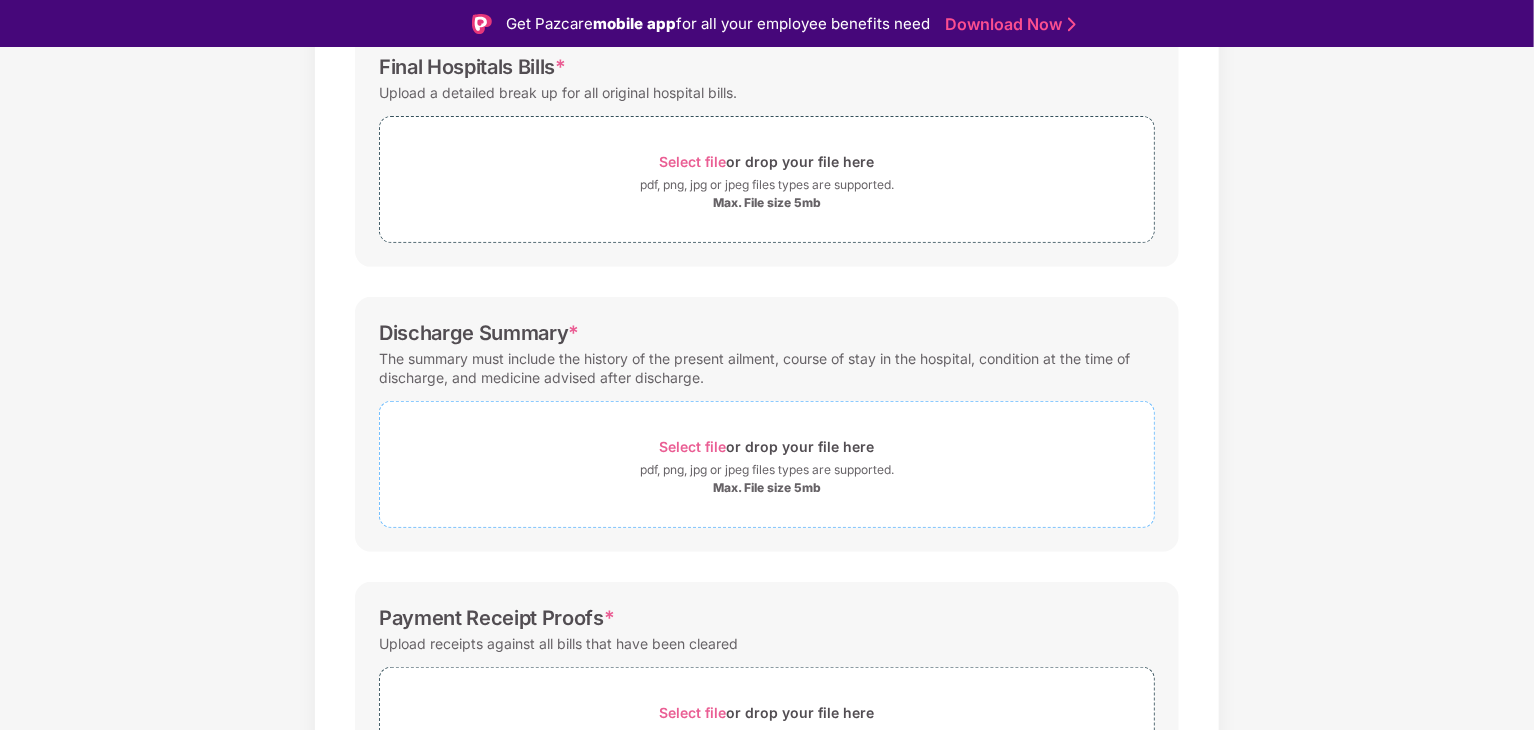 click on "Select file" at bounding box center (693, 446) 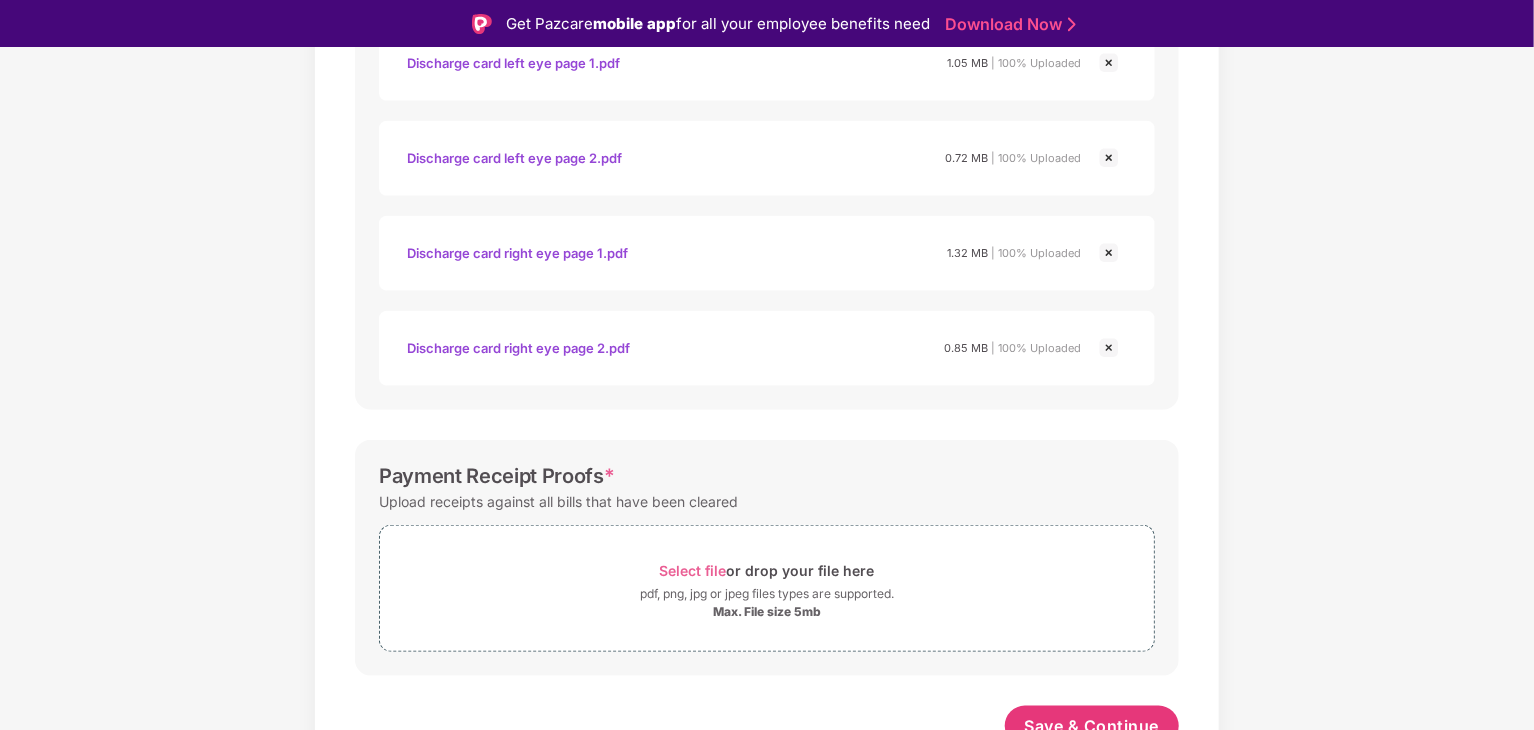 scroll, scrollTop: 864, scrollLeft: 0, axis: vertical 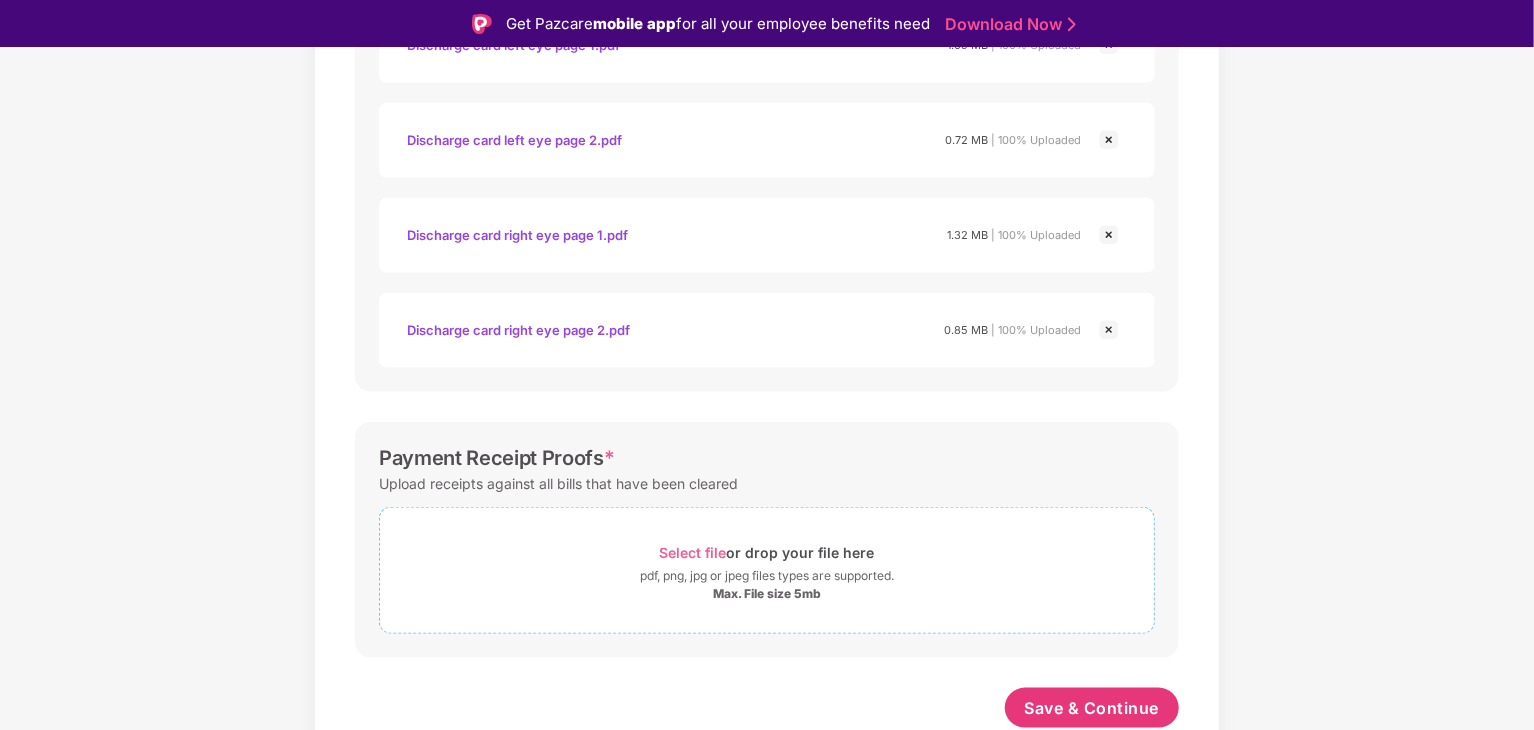 click on "Select file" at bounding box center [693, 552] 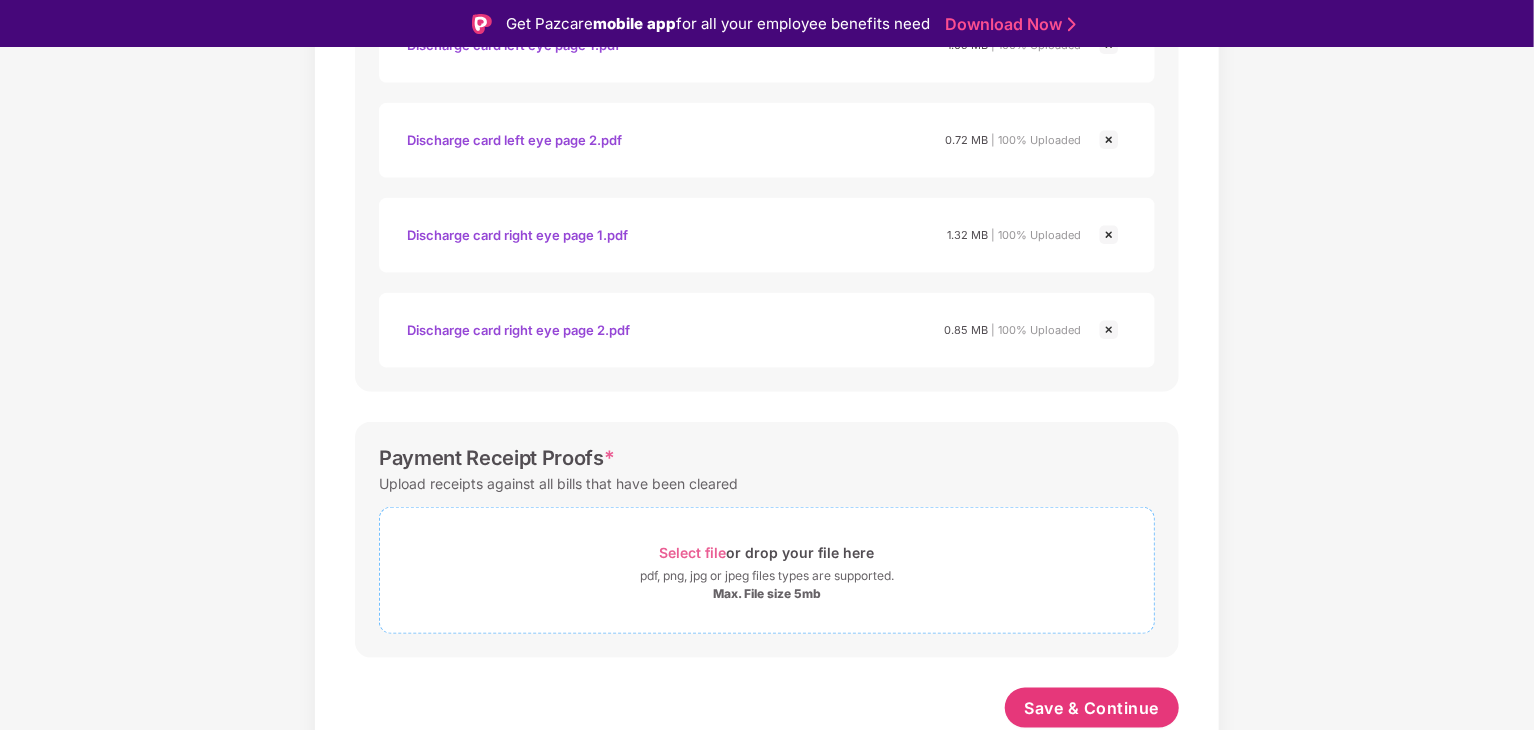 click on "Select file" at bounding box center (693, 552) 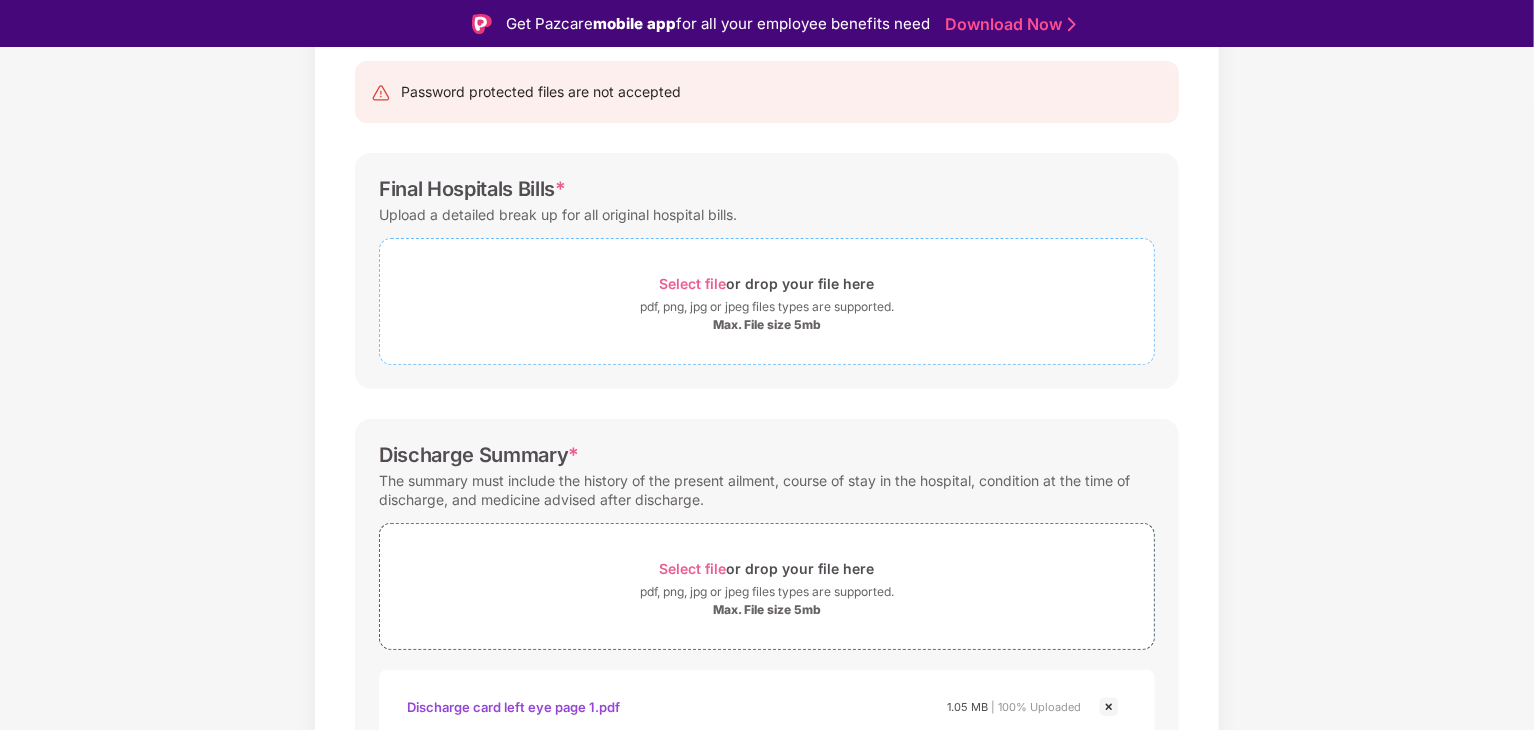 scroll, scrollTop: 200, scrollLeft: 0, axis: vertical 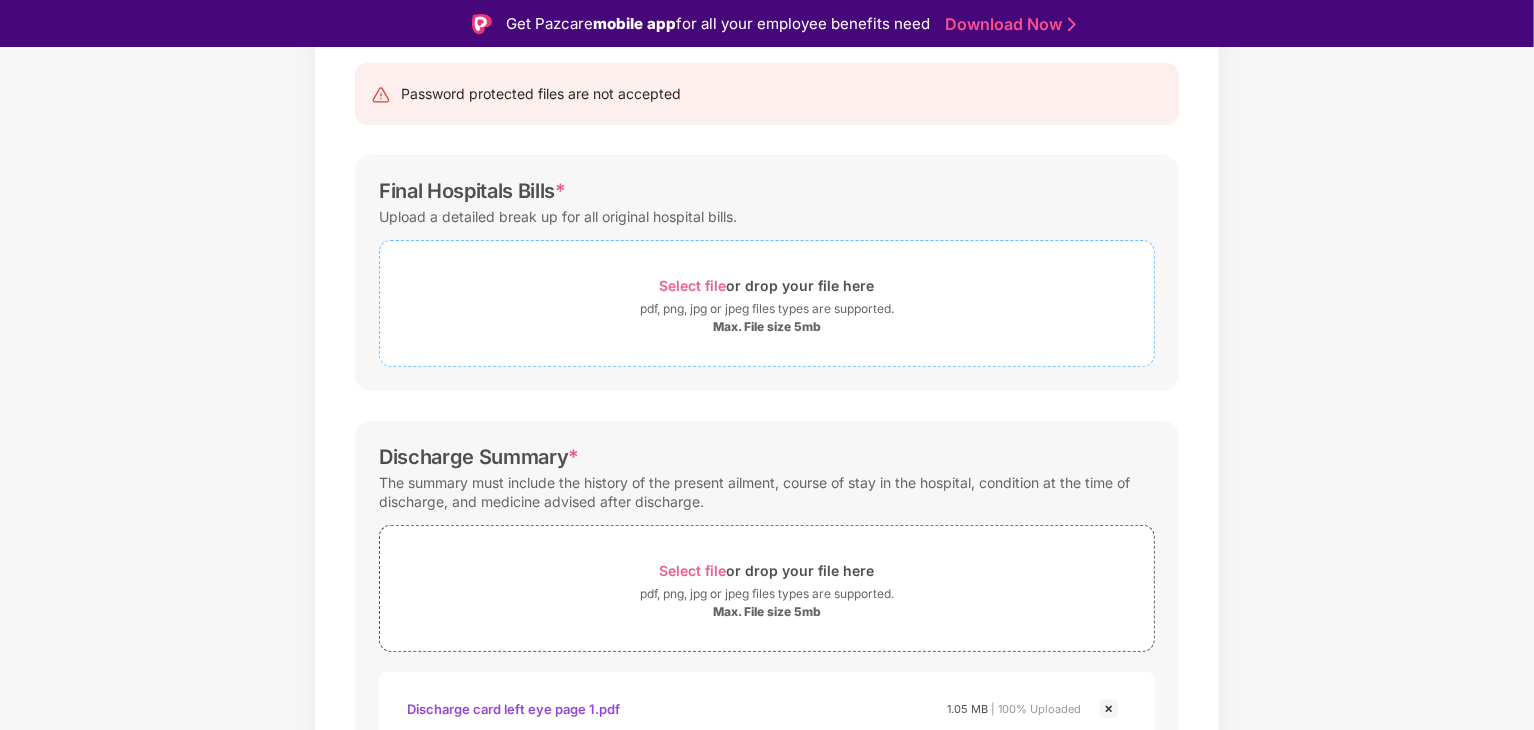 click on "Select file" at bounding box center [693, 285] 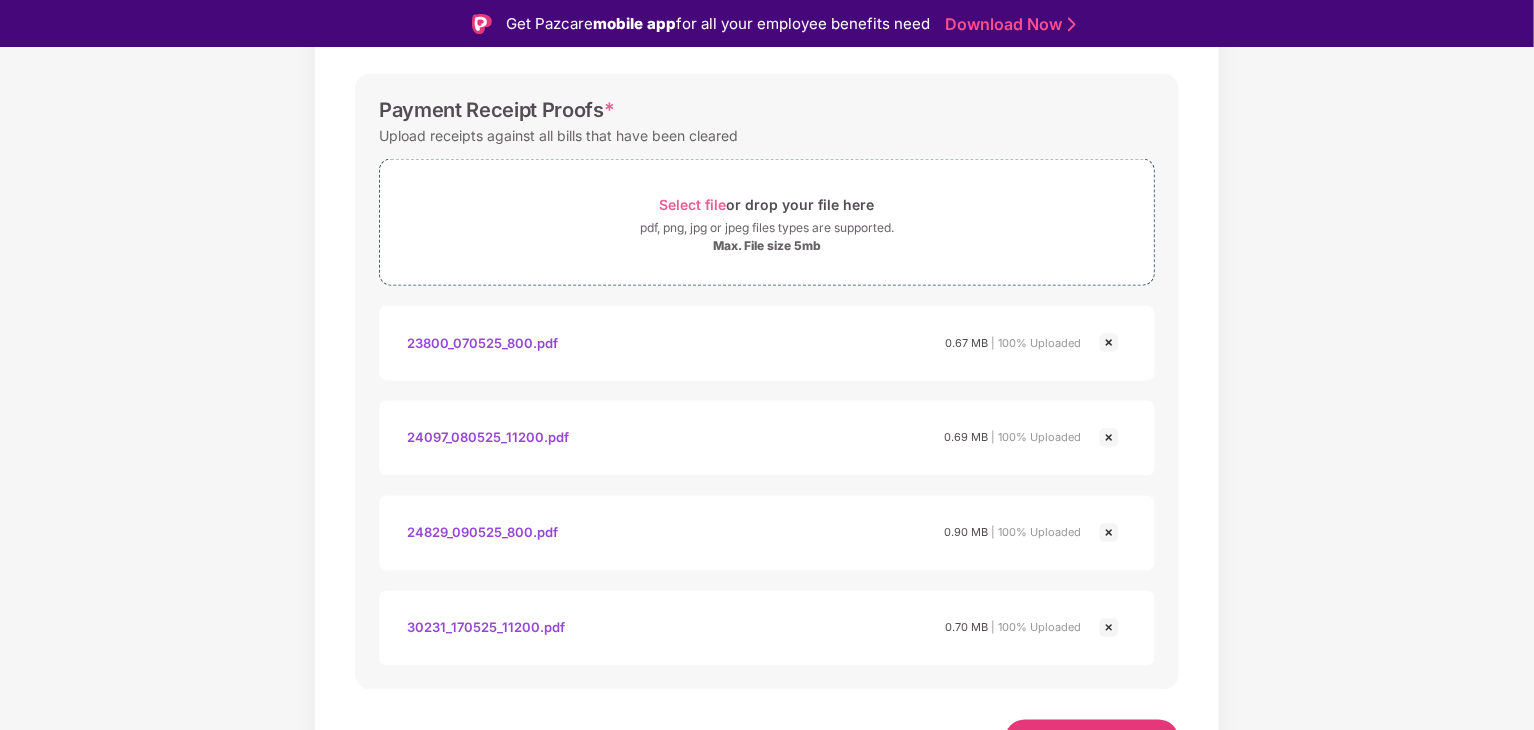 scroll, scrollTop: 1624, scrollLeft: 0, axis: vertical 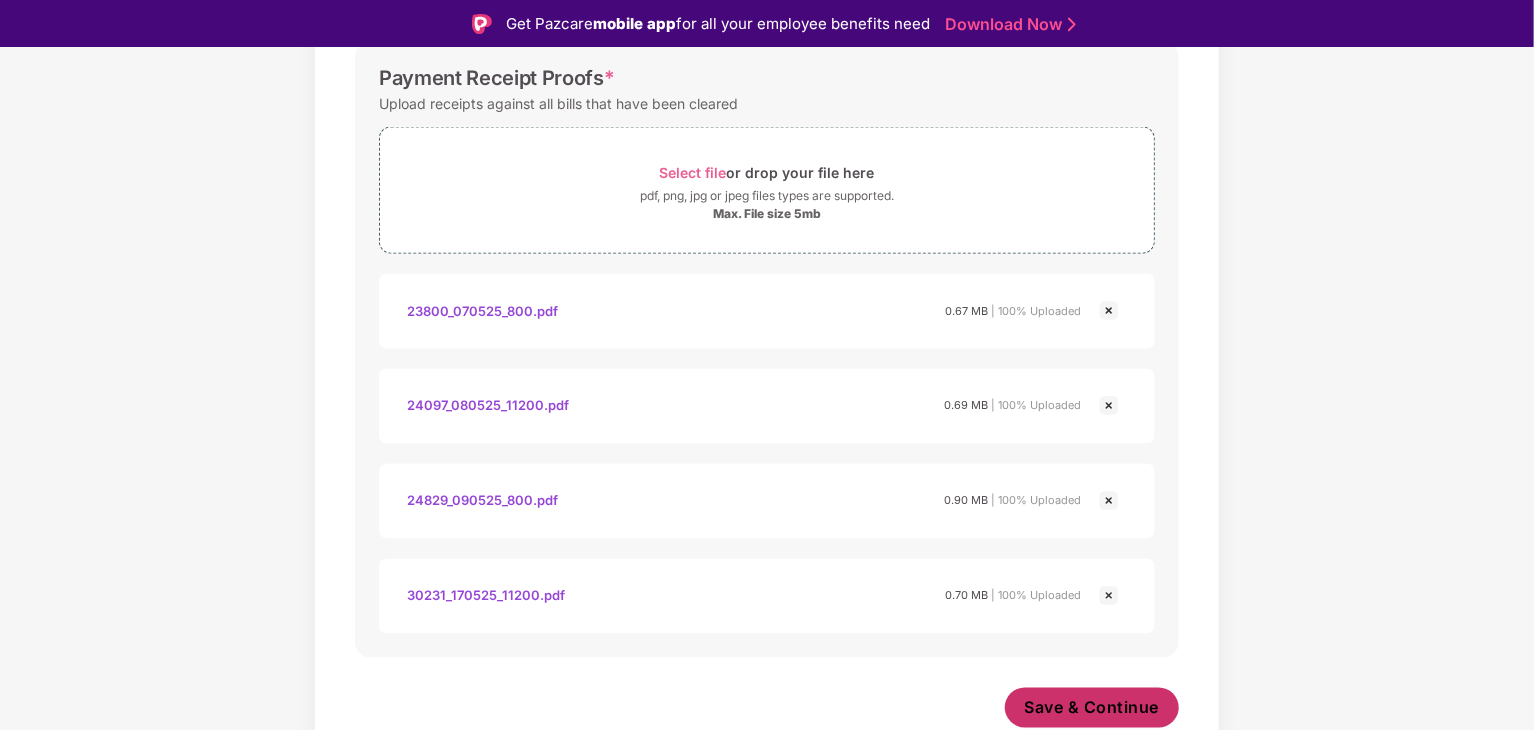 click on "Save & Continue" at bounding box center [1092, 708] 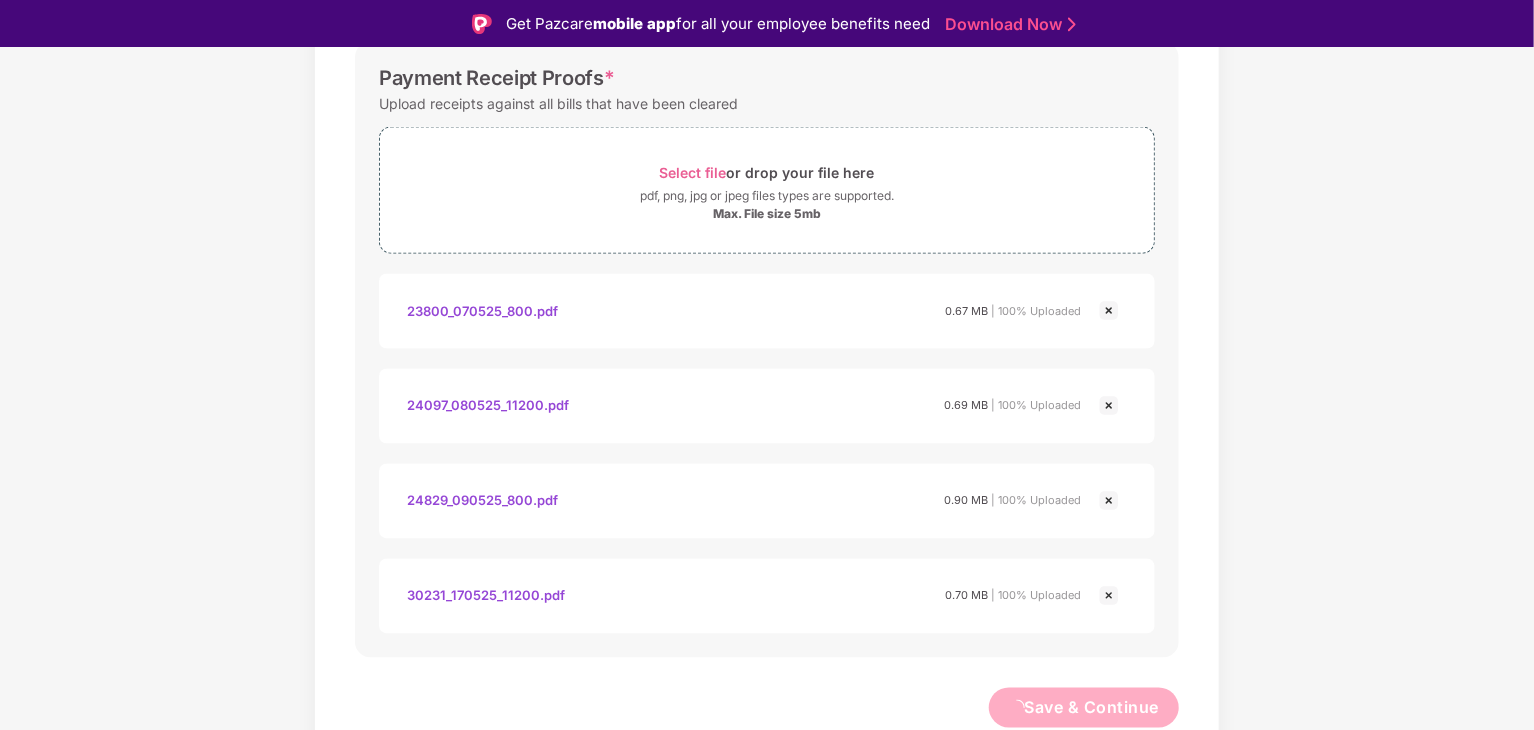 scroll, scrollTop: 0, scrollLeft: 0, axis: both 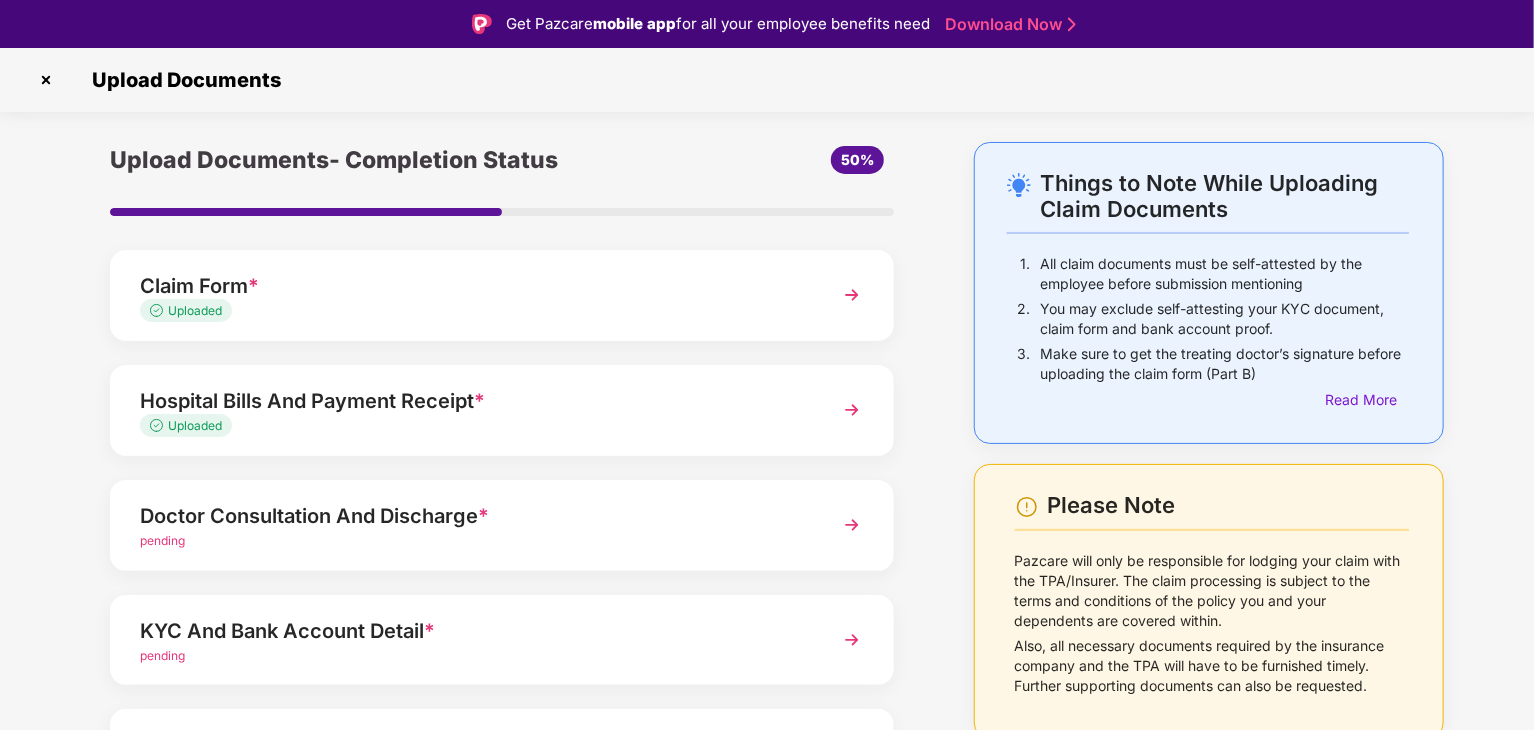 click on "Hospital Bills And Payment Receipt *" at bounding box center [471, 401] 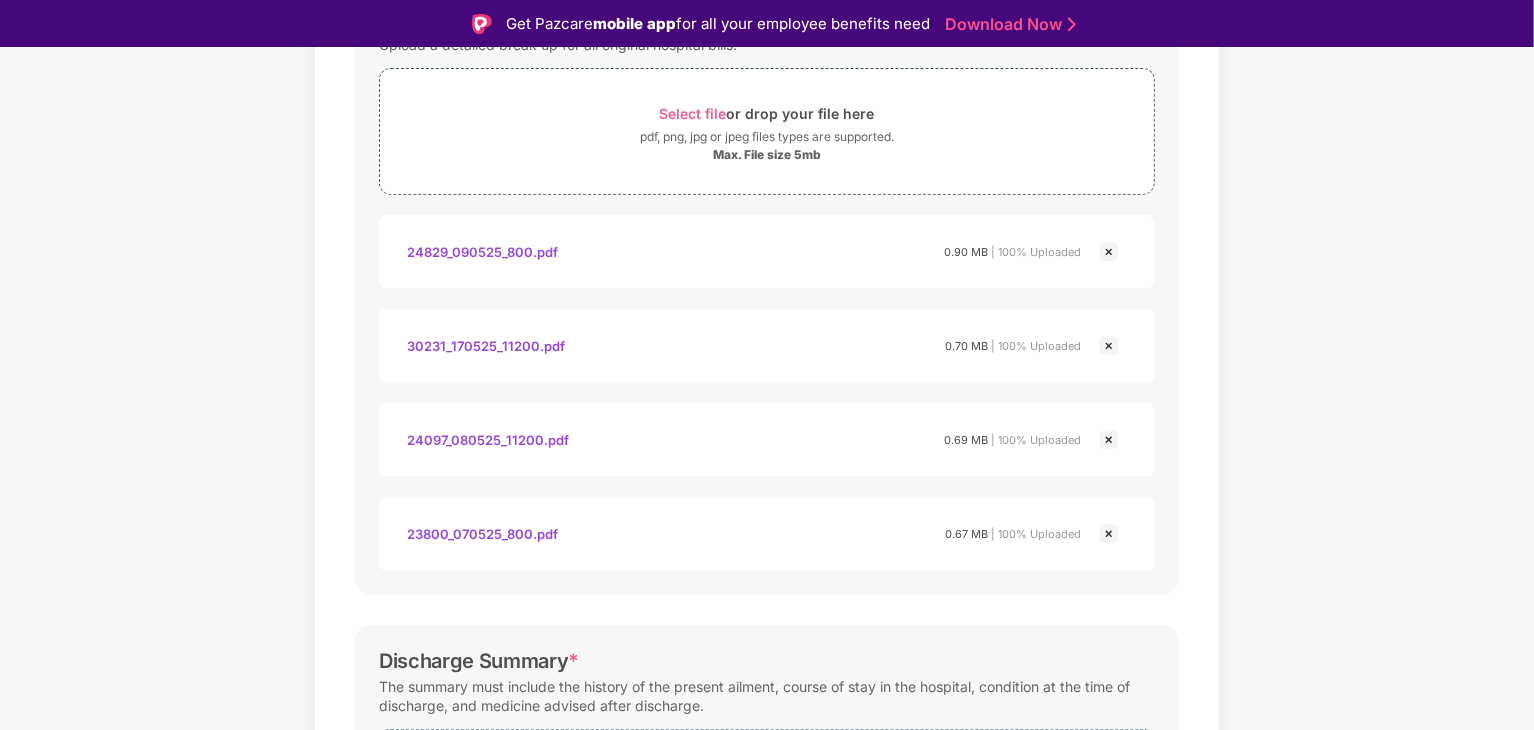 scroll, scrollTop: 438, scrollLeft: 0, axis: vertical 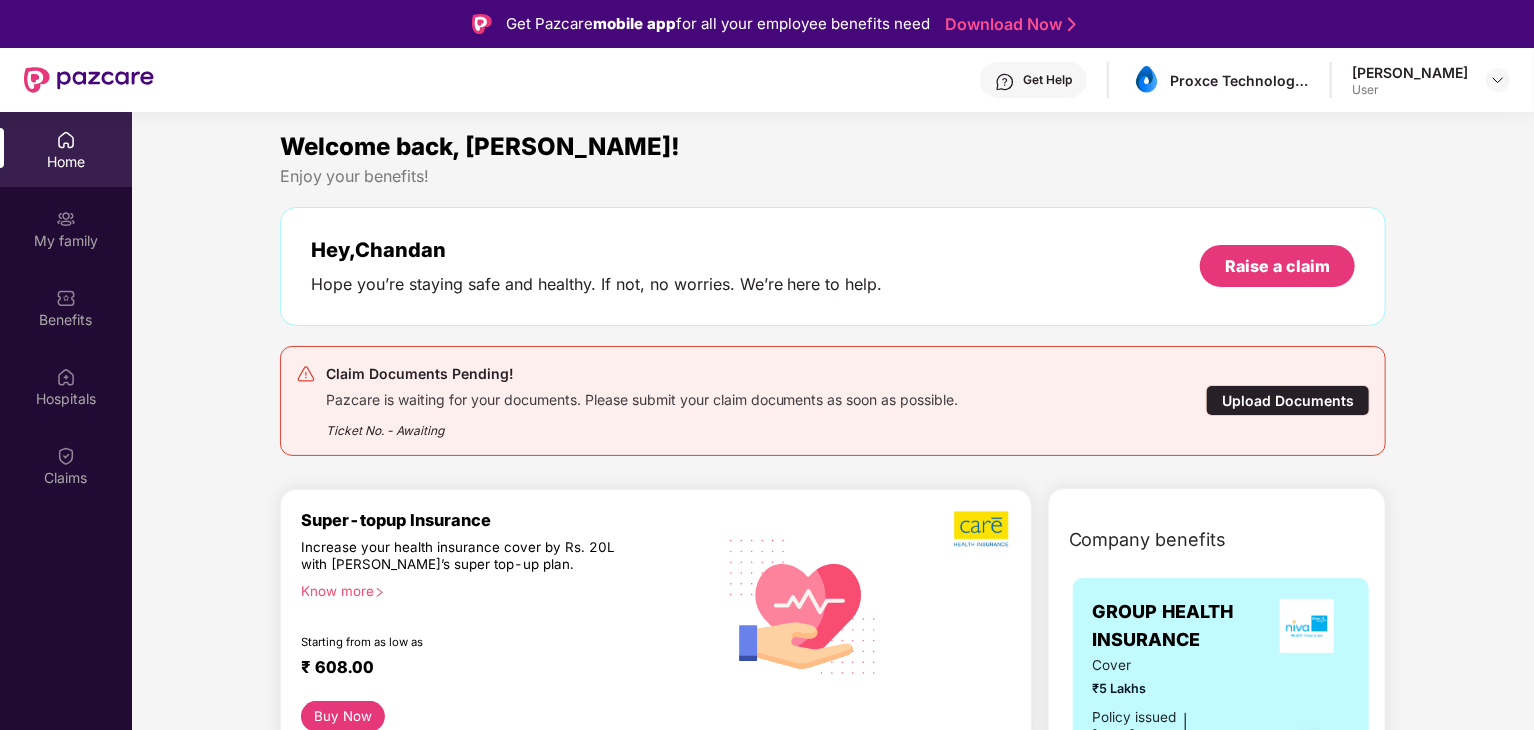 click on "Upload Documents" at bounding box center [1288, 400] 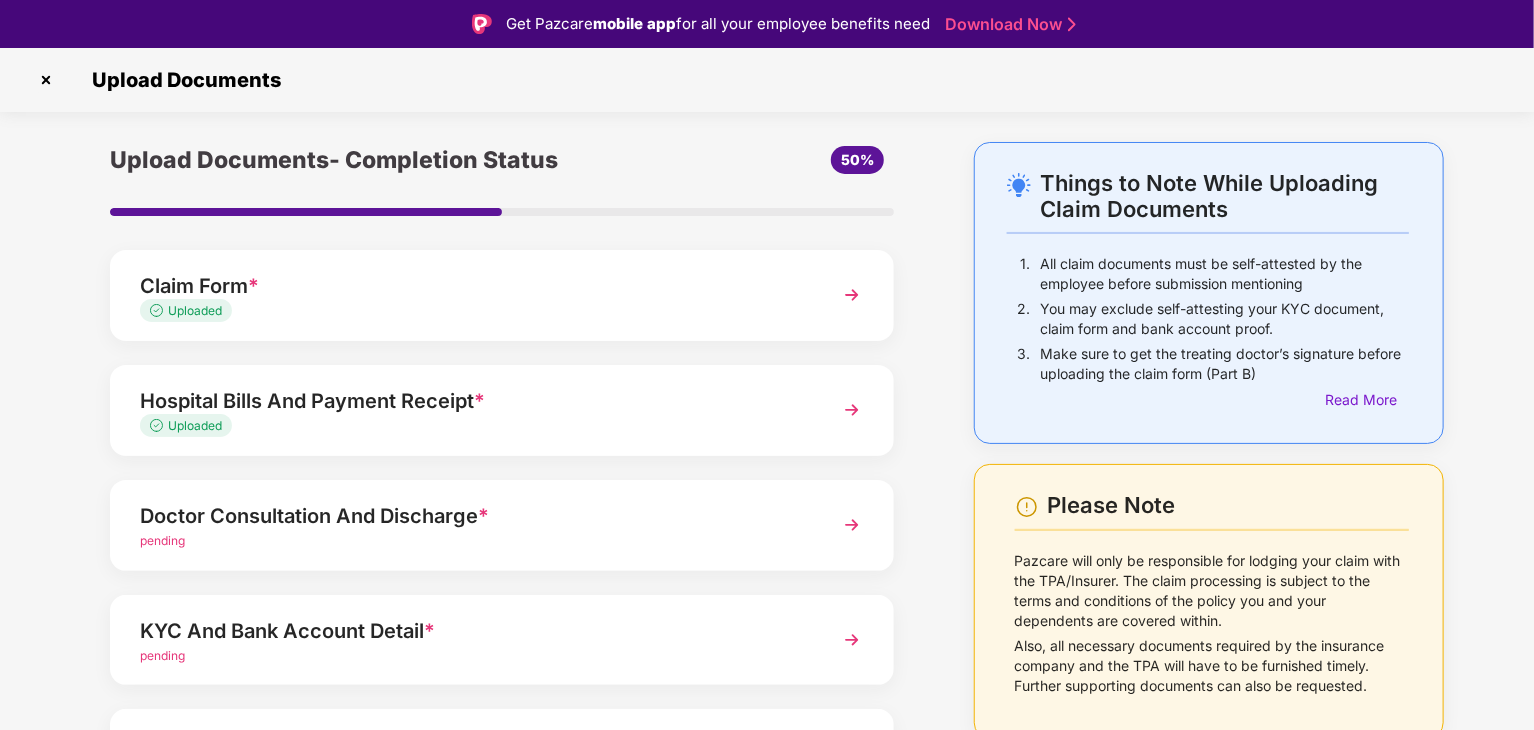 click on "Doctor Consultation And Discharge *" at bounding box center (471, 516) 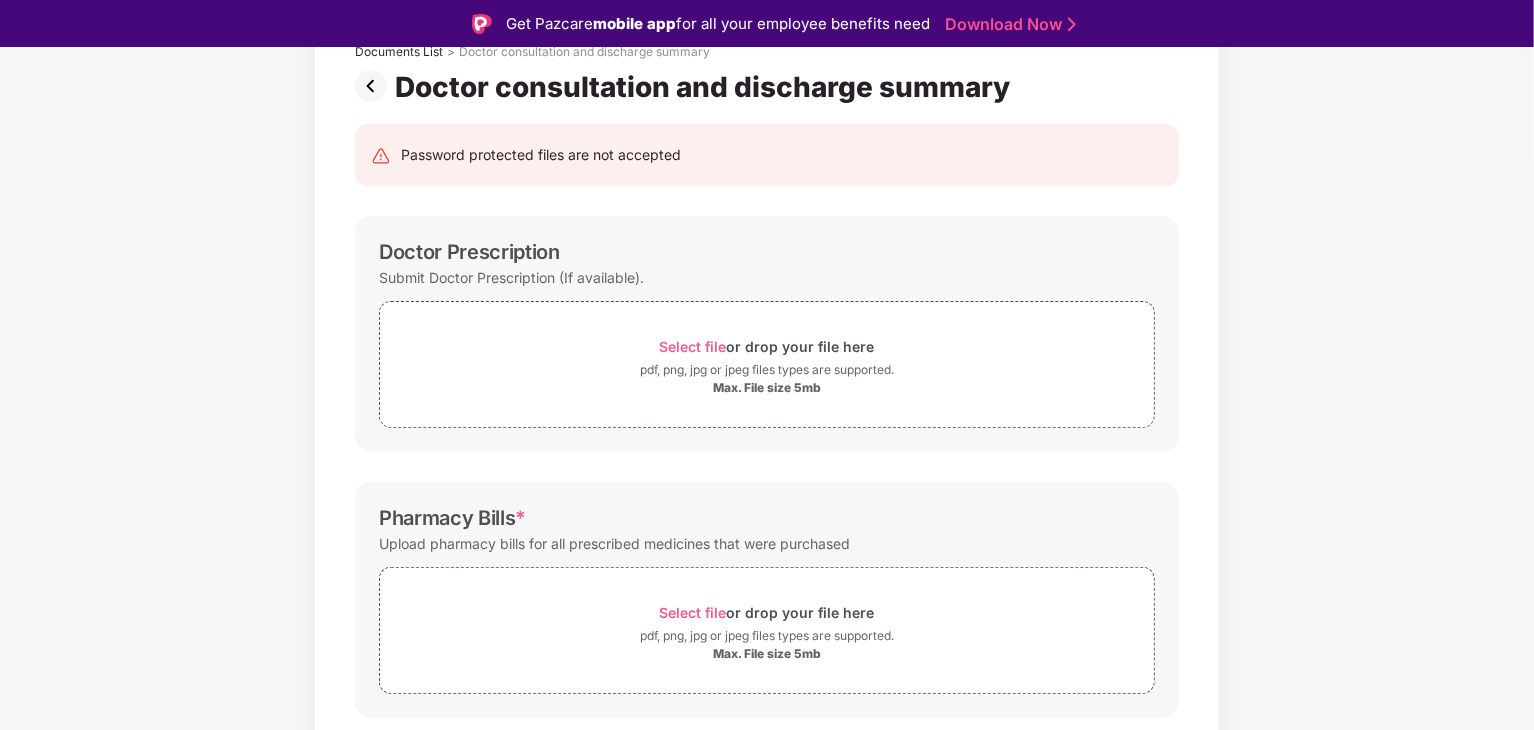 scroll, scrollTop: 150, scrollLeft: 0, axis: vertical 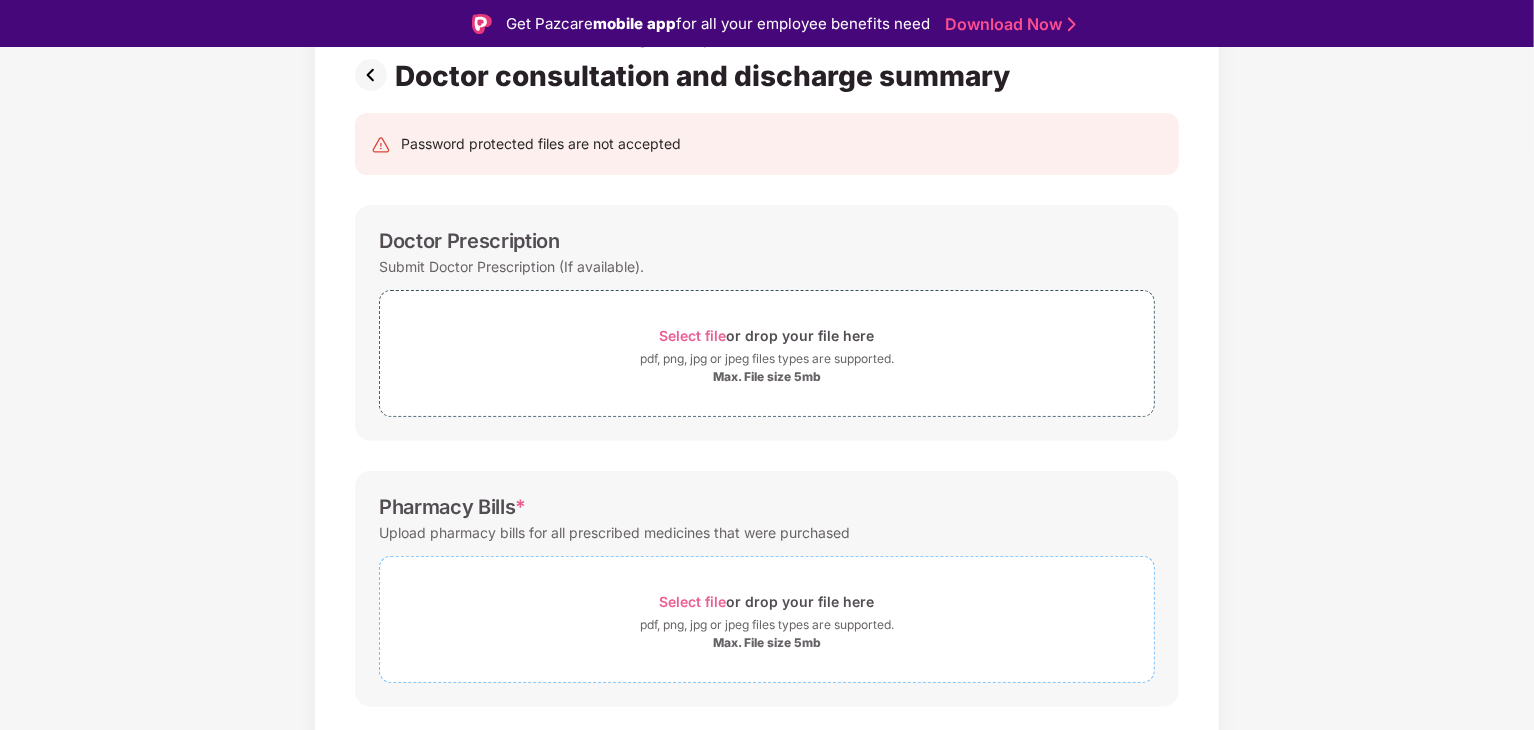 click on "Select file" at bounding box center [693, 601] 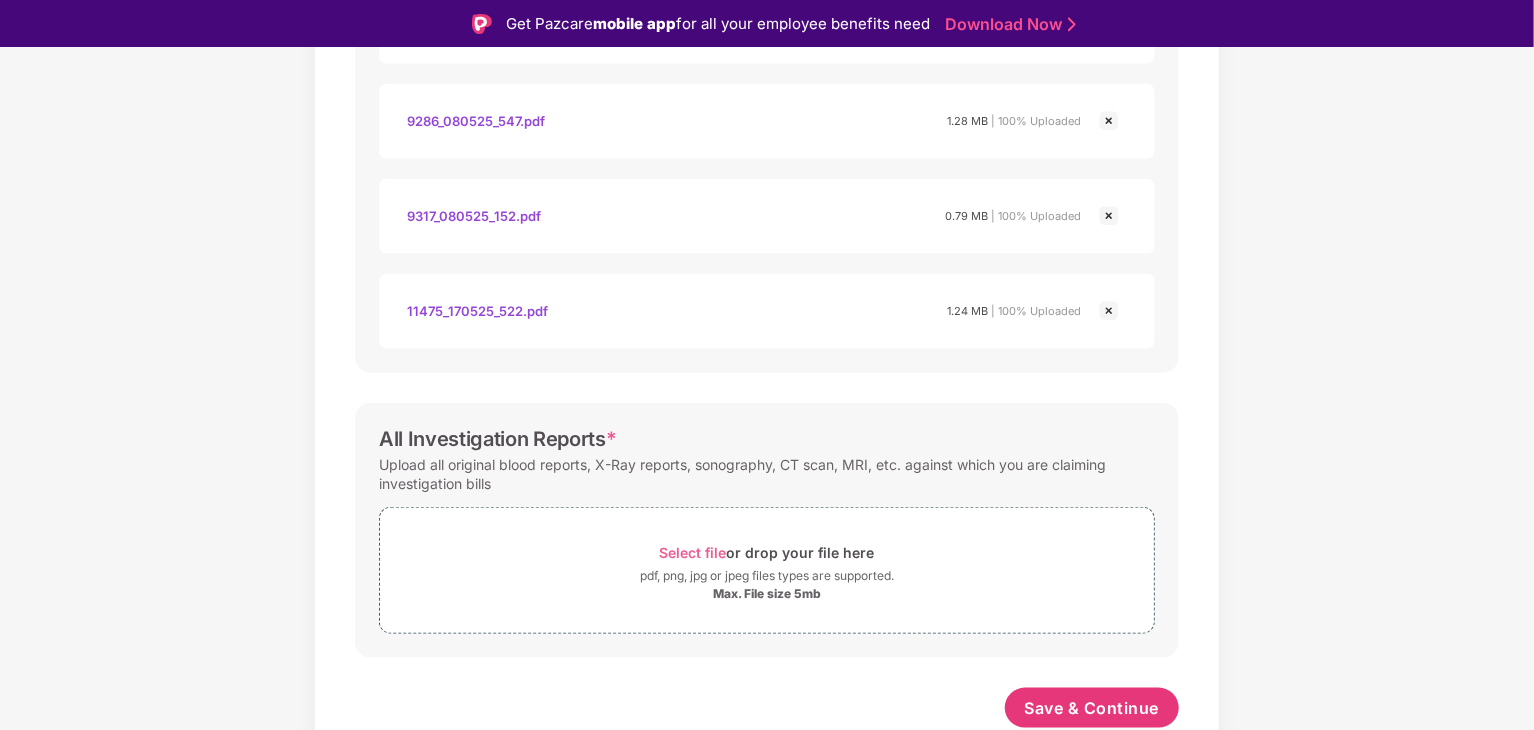 scroll, scrollTop: 864, scrollLeft: 0, axis: vertical 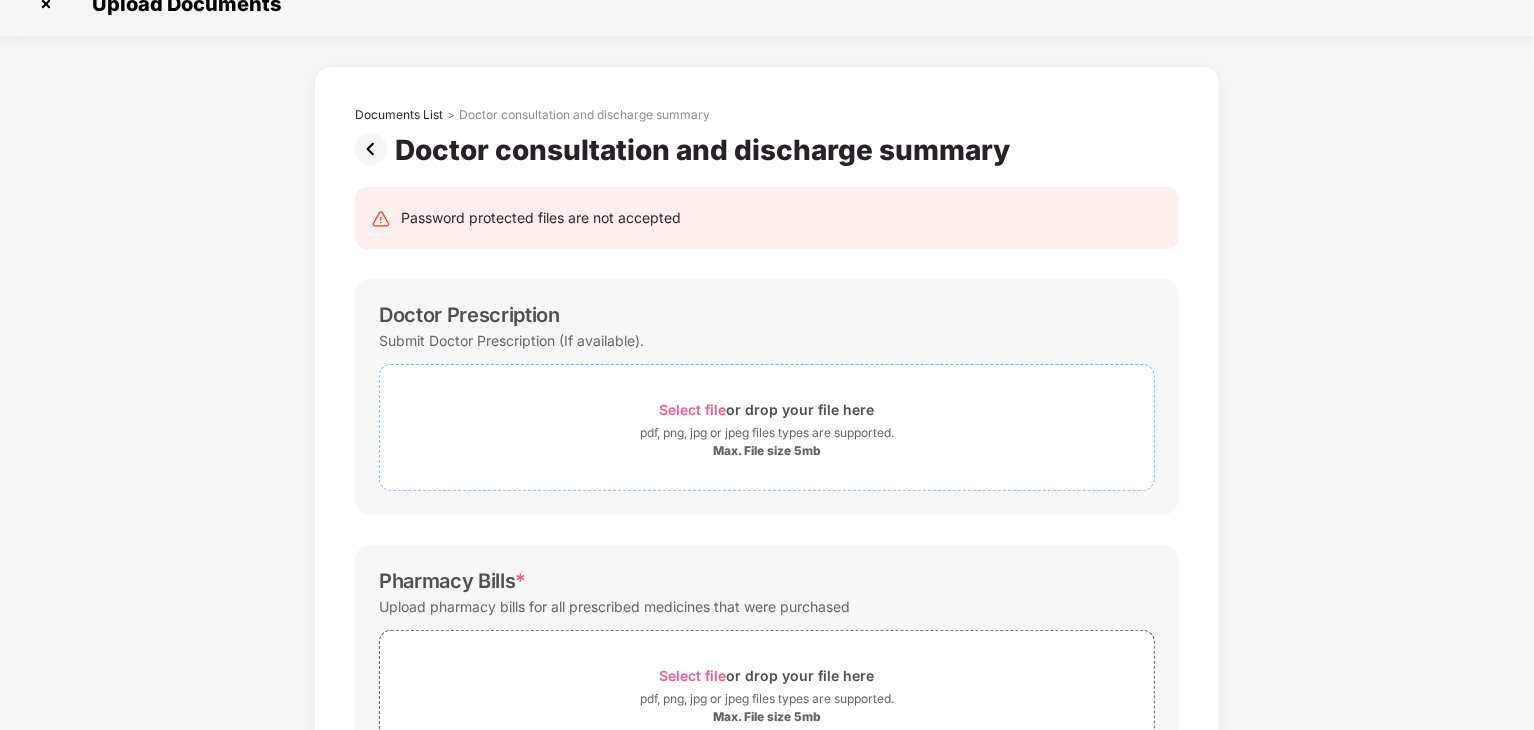 click on "Select file" at bounding box center [693, 409] 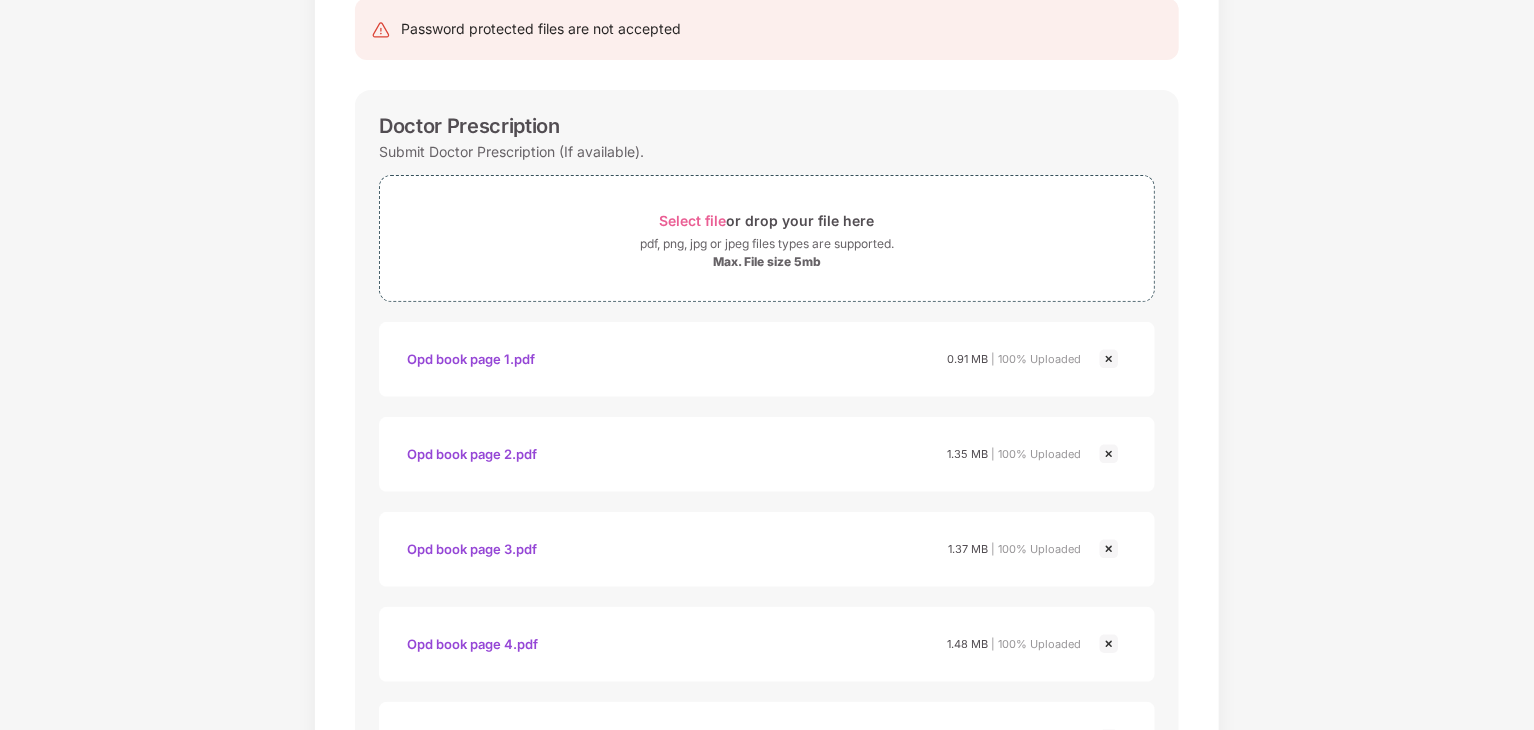 scroll, scrollTop: 218, scrollLeft: 0, axis: vertical 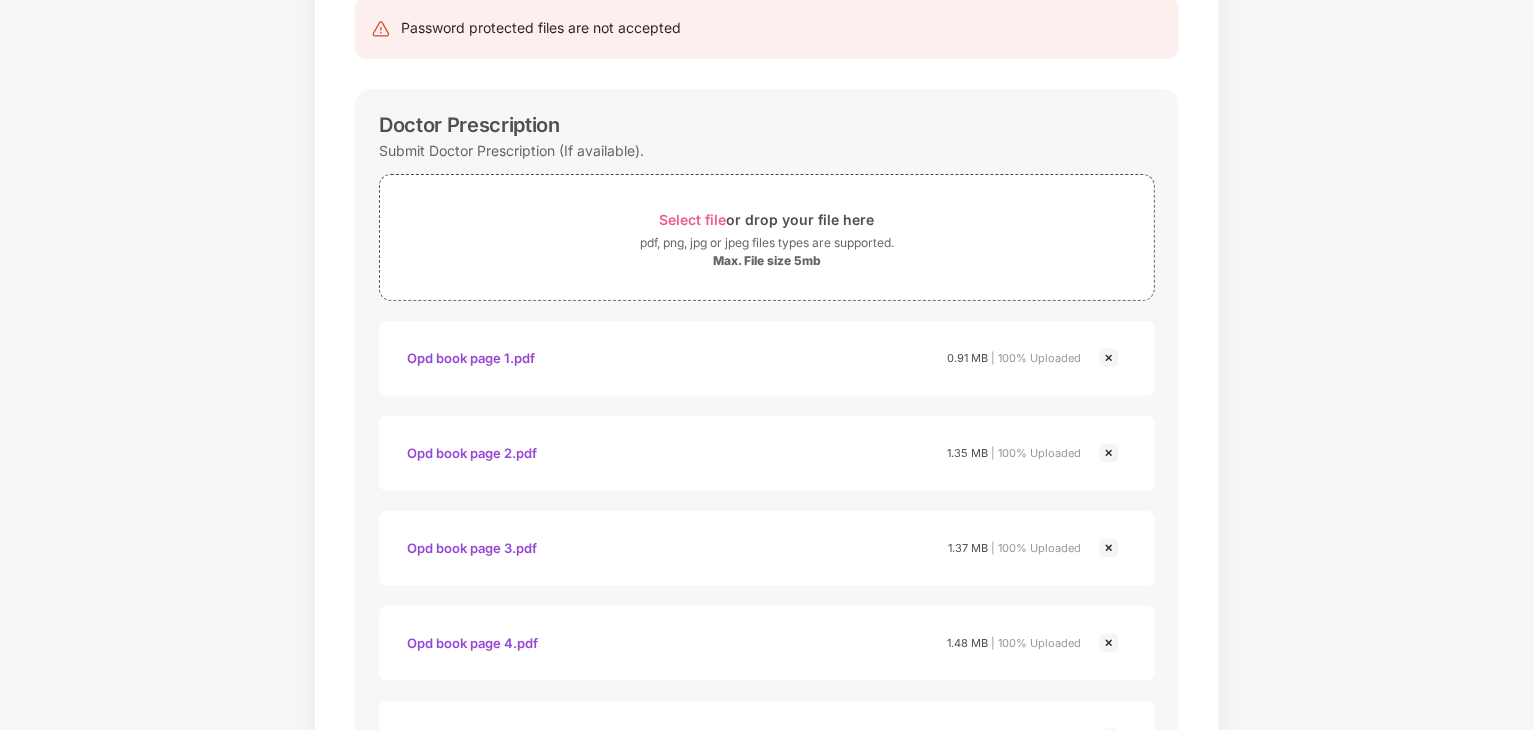 click at bounding box center [1109, 358] 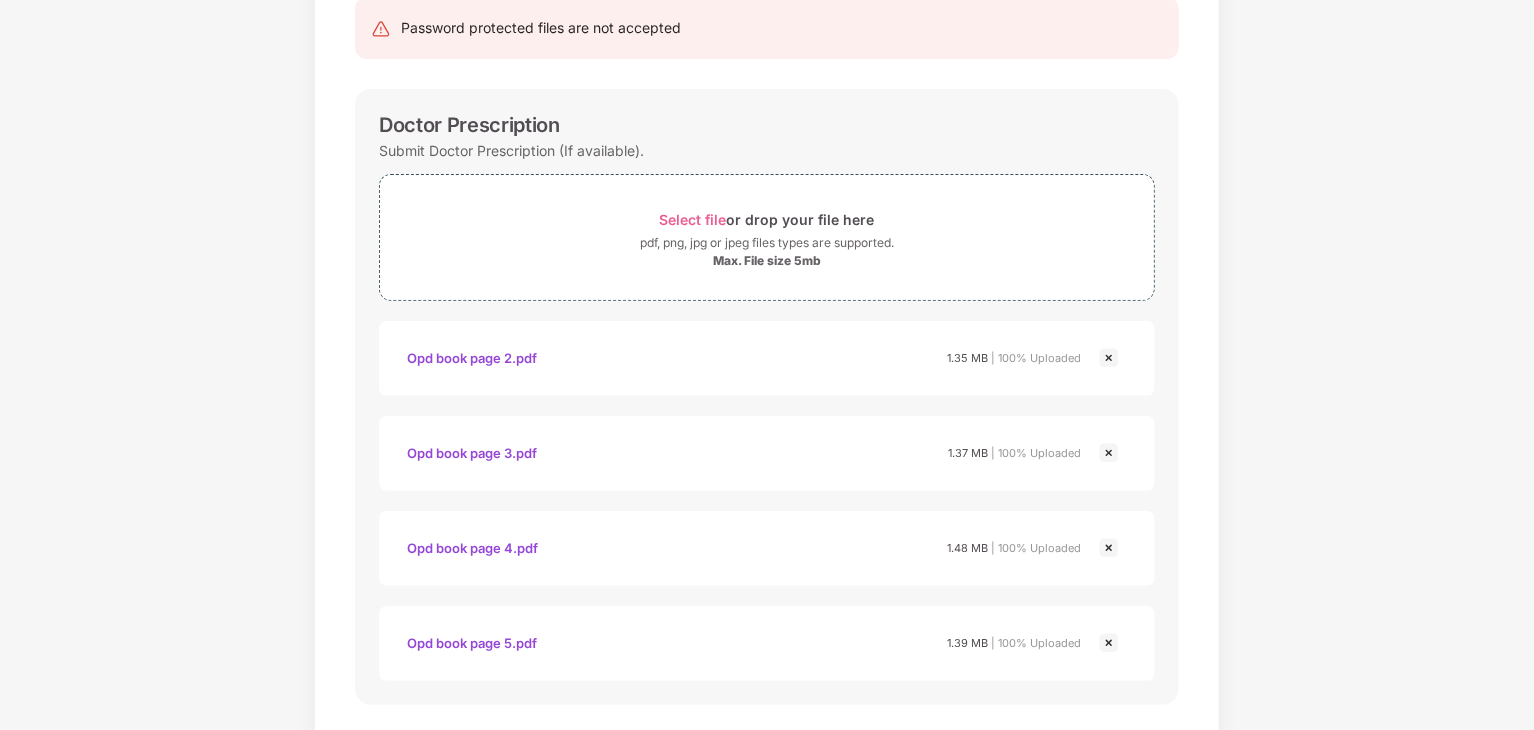 click at bounding box center (1109, 358) 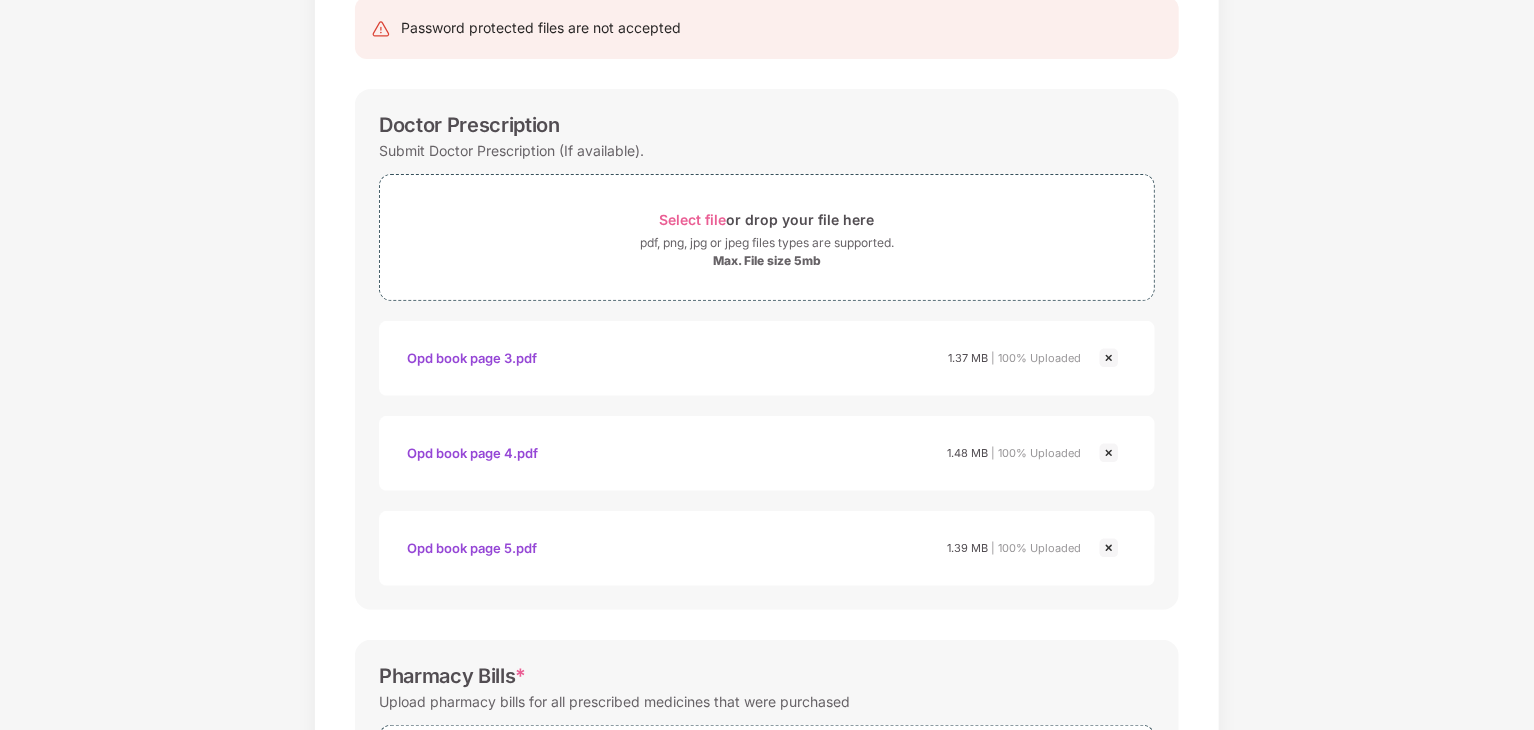 click at bounding box center [1109, 358] 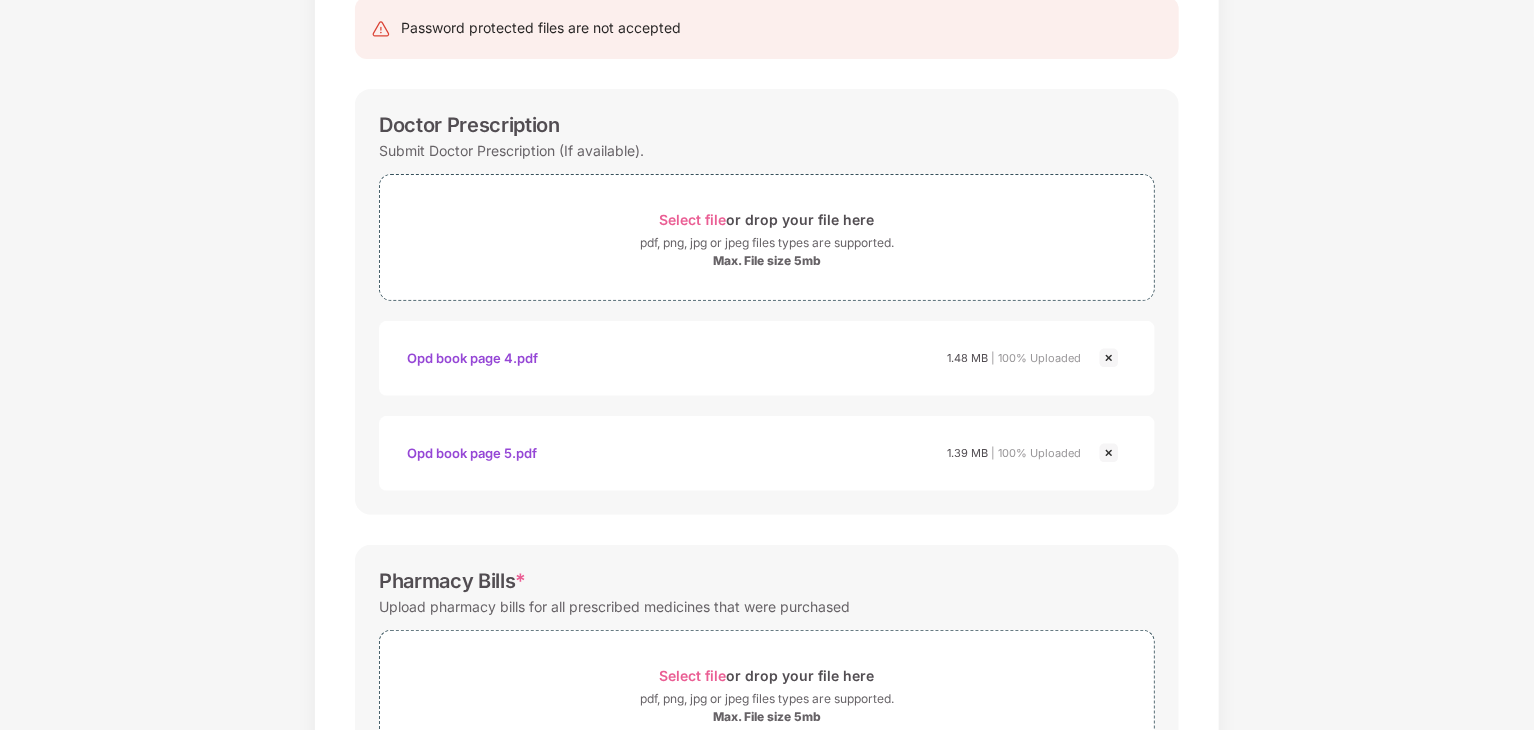 click at bounding box center (1109, 358) 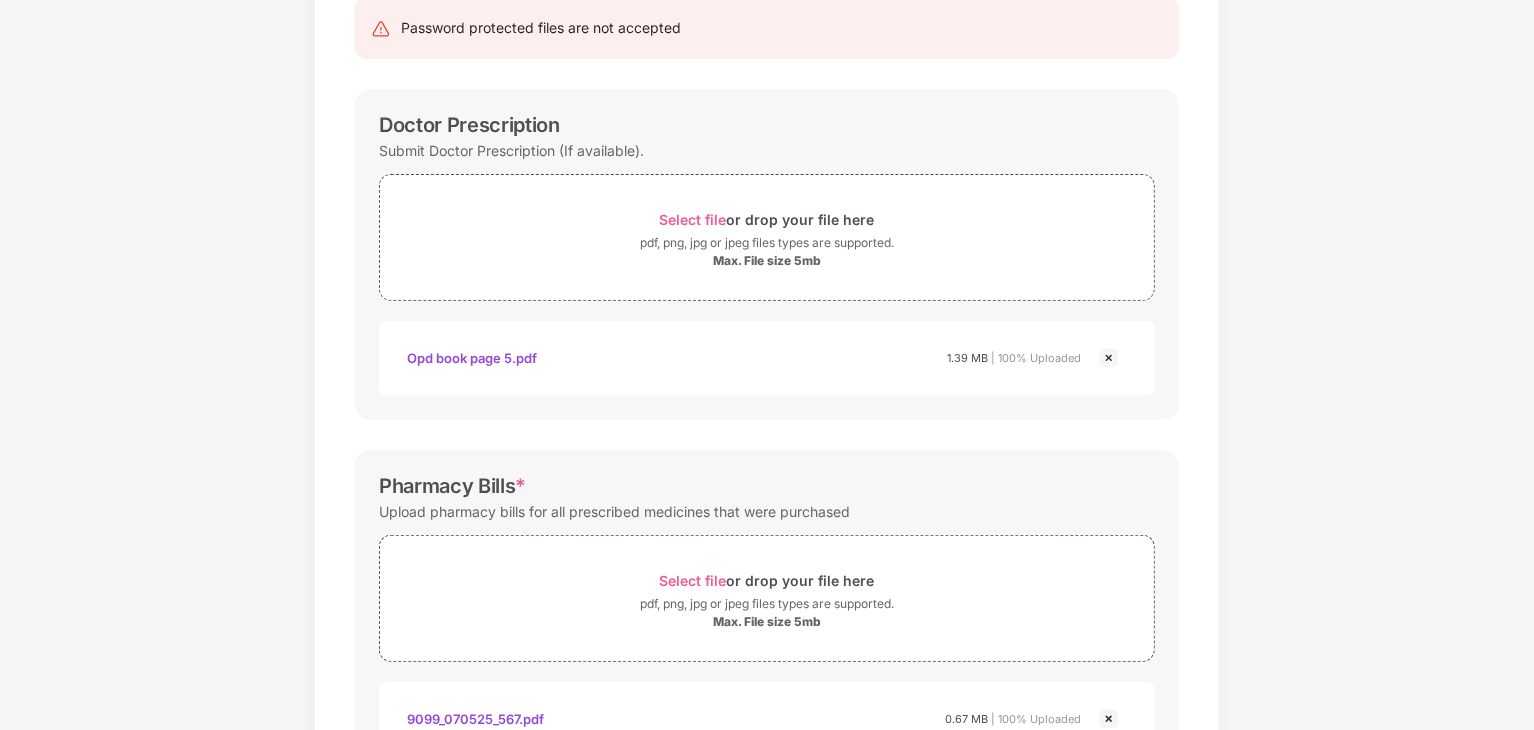 click at bounding box center [1109, 358] 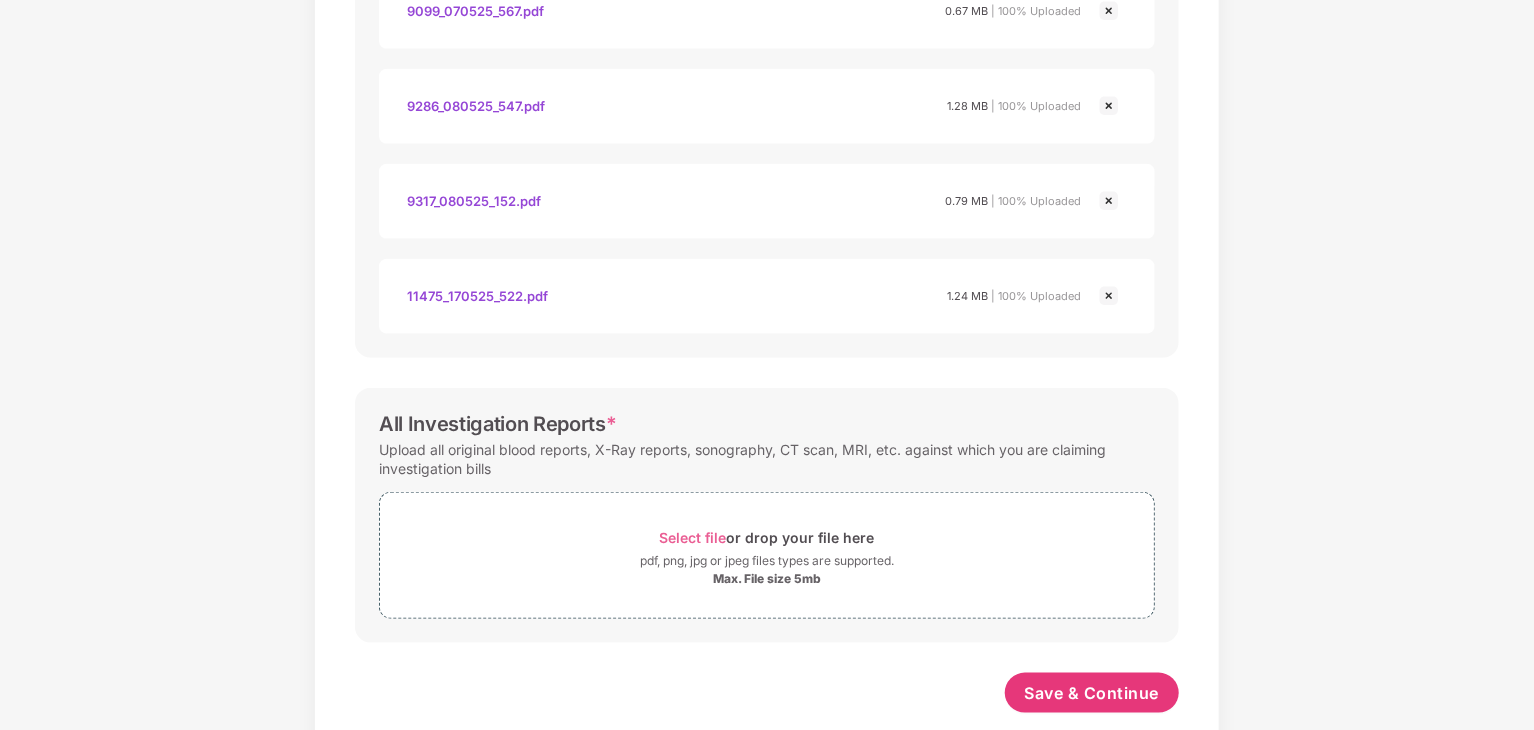 scroll, scrollTop: 864, scrollLeft: 0, axis: vertical 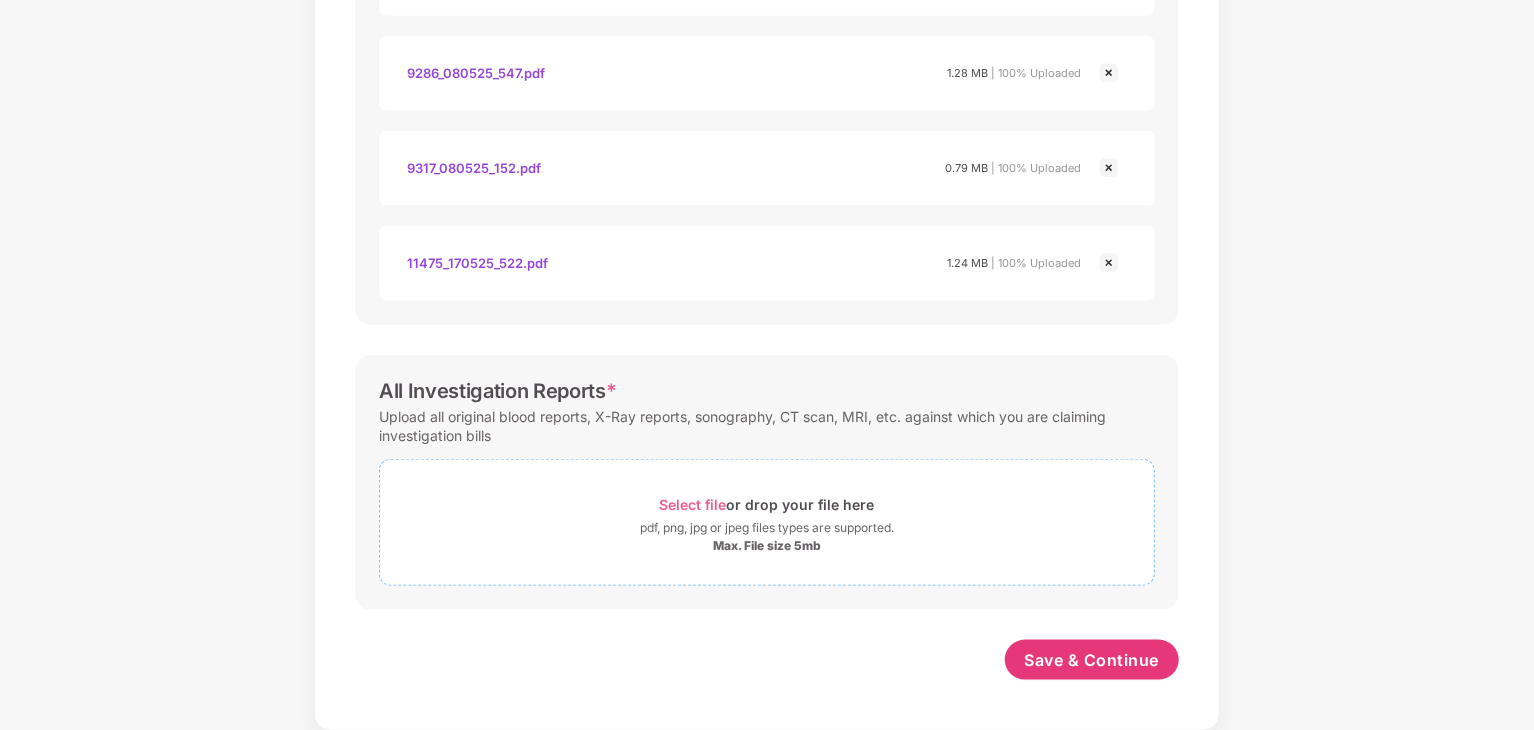 click on "Select file" at bounding box center [693, 504] 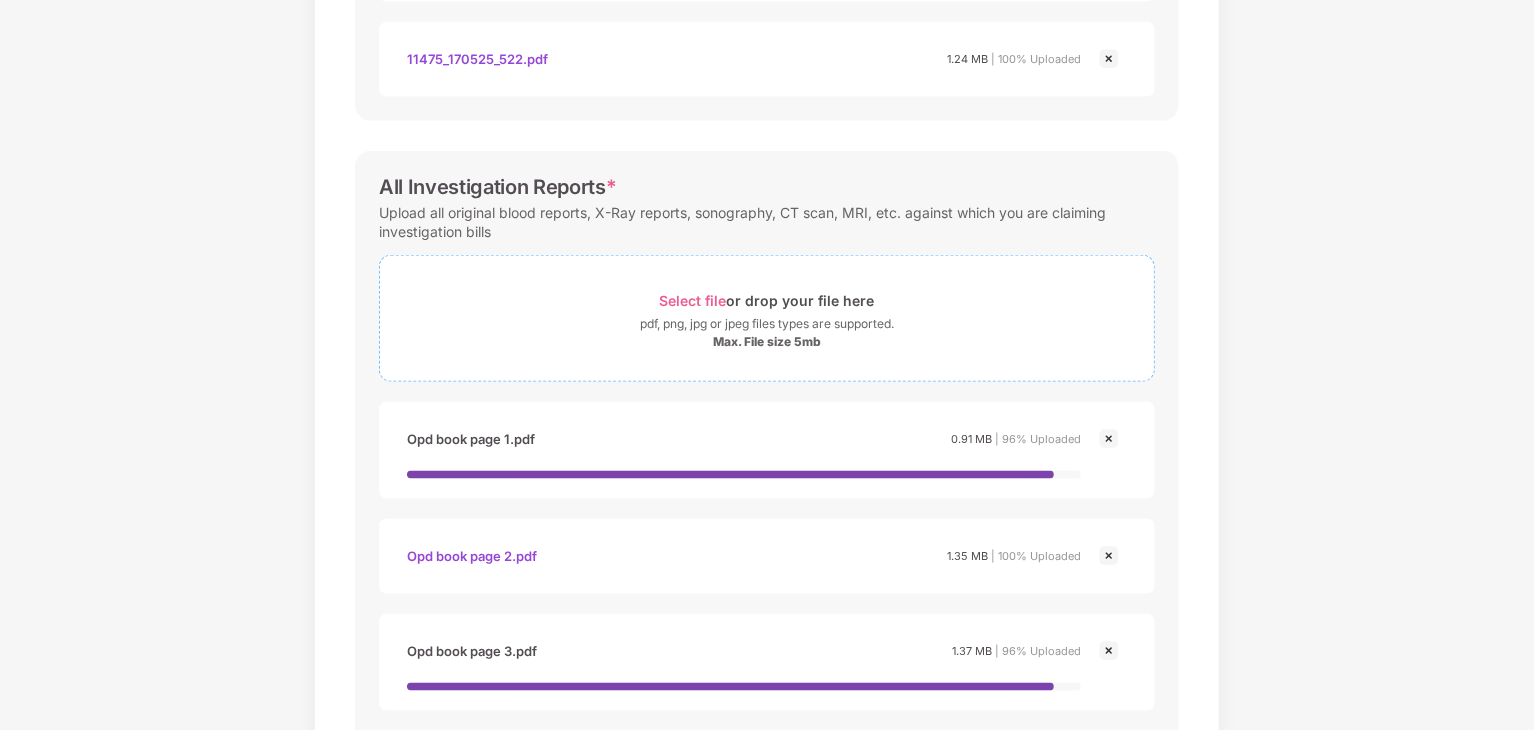 scroll, scrollTop: 1071, scrollLeft: 0, axis: vertical 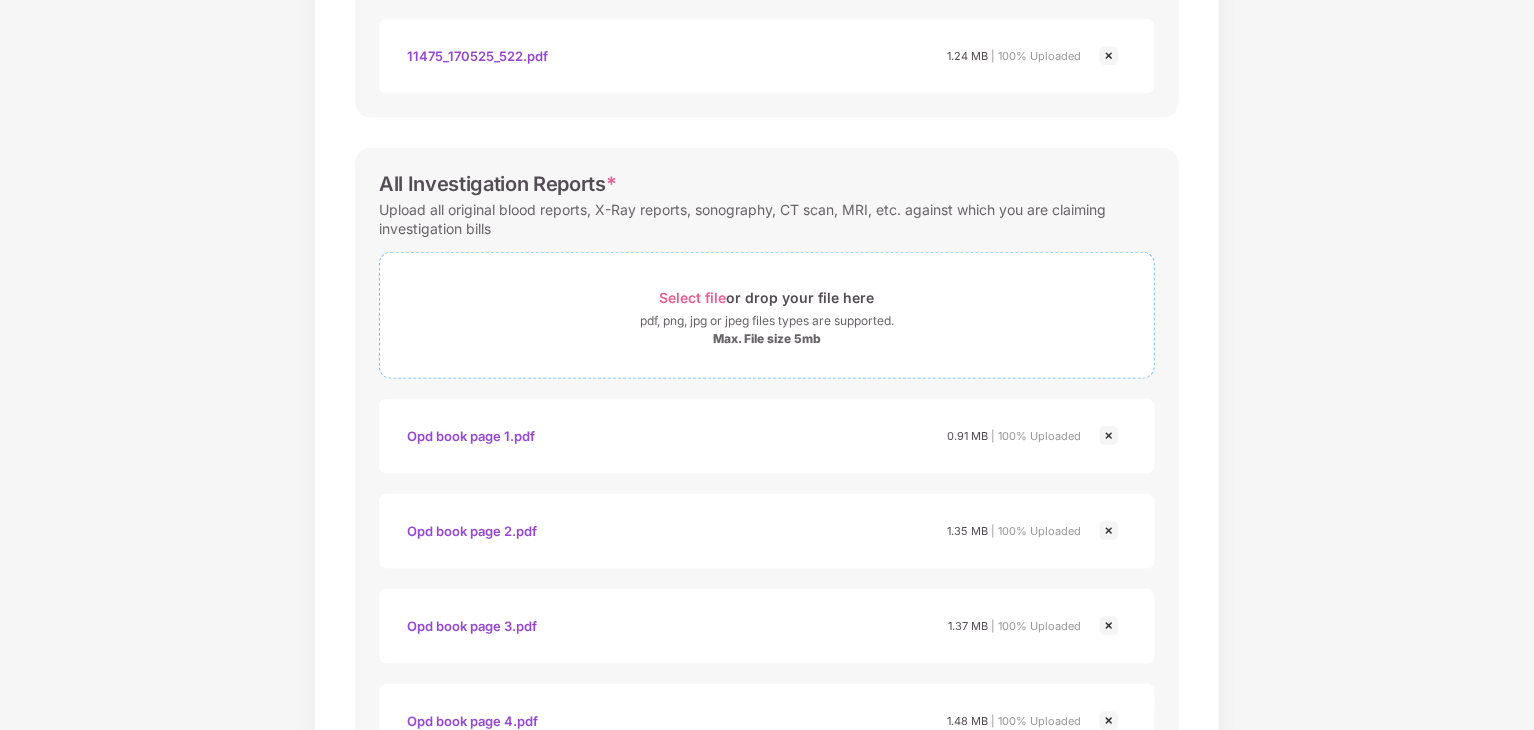click on "Select file" at bounding box center (693, 297) 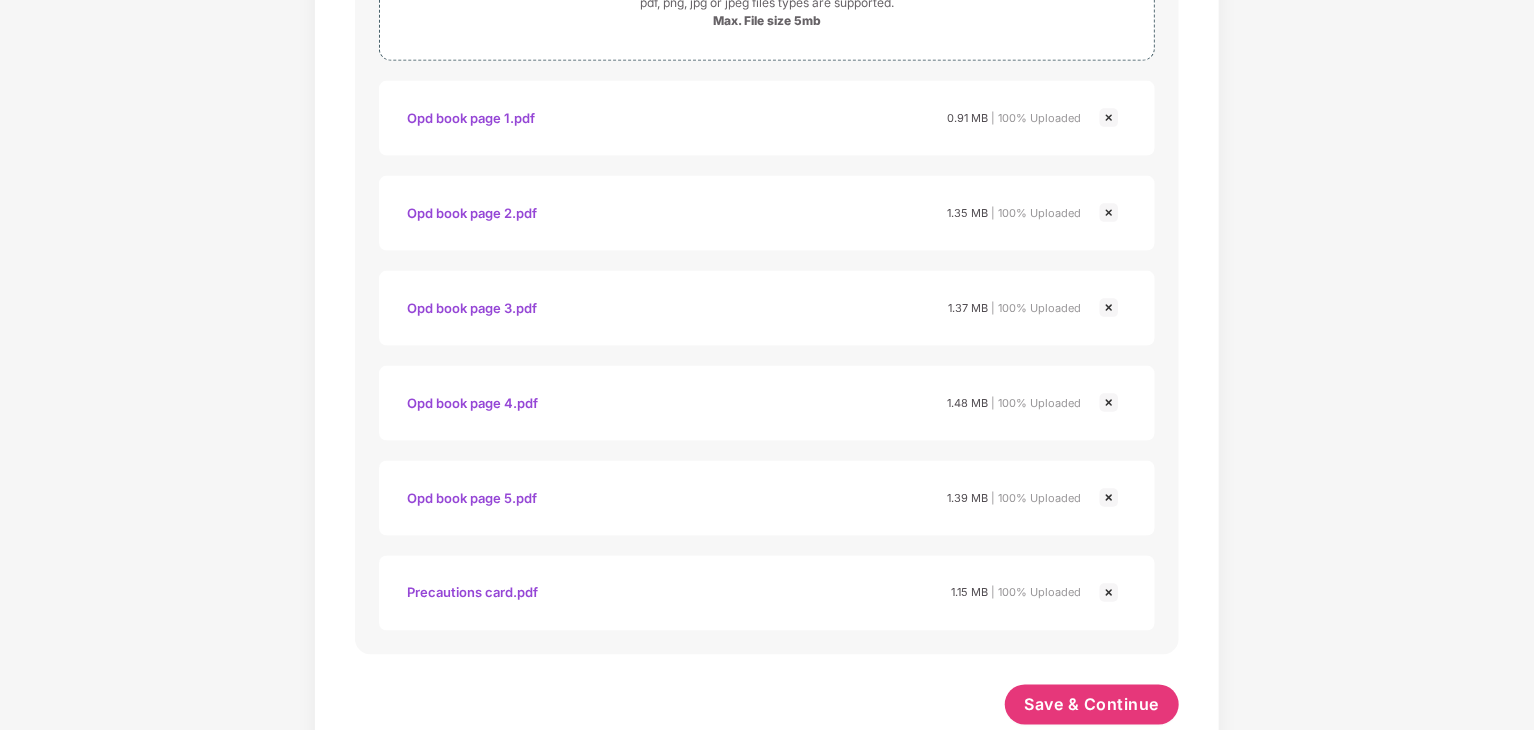scroll, scrollTop: 1433, scrollLeft: 0, axis: vertical 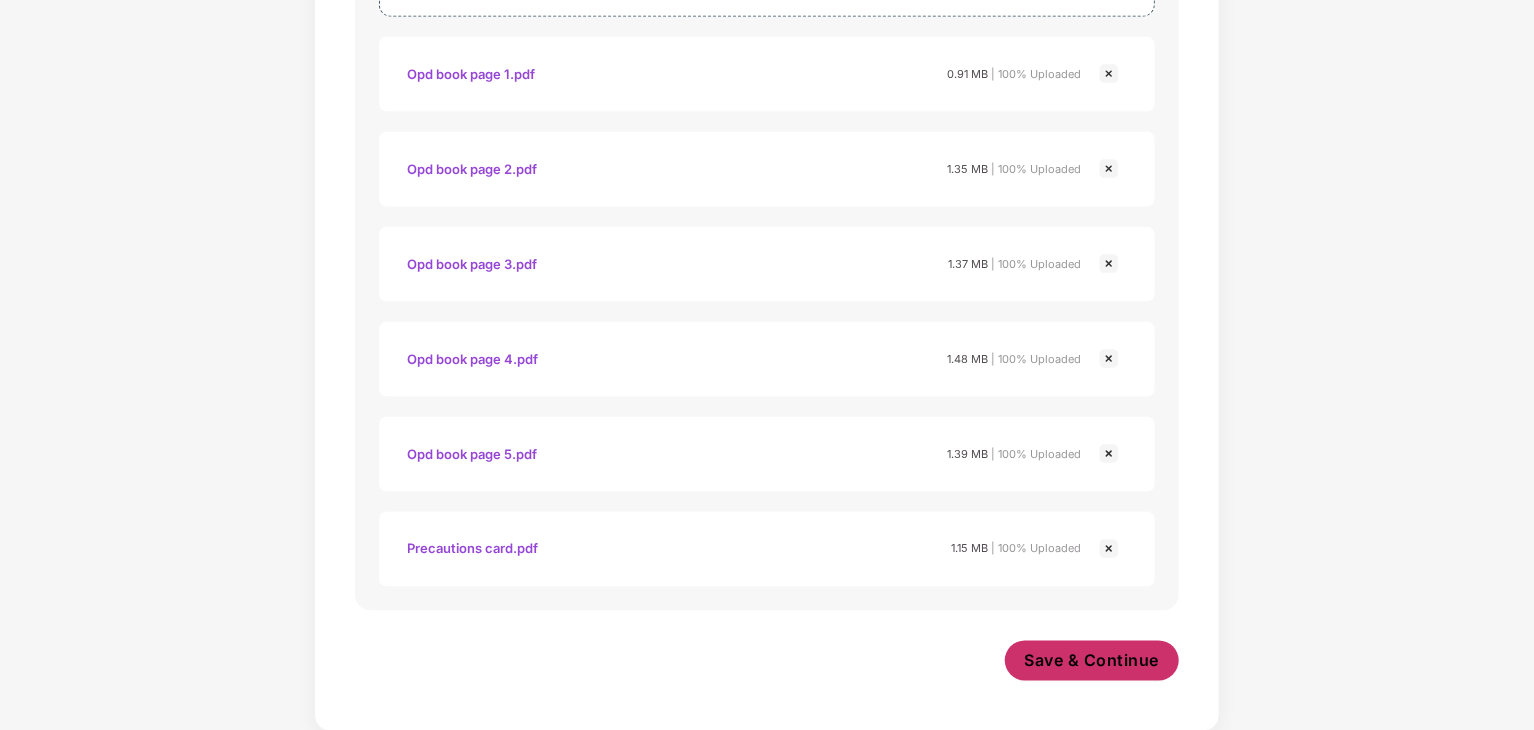 click on "Save & Continue" at bounding box center (1092, 661) 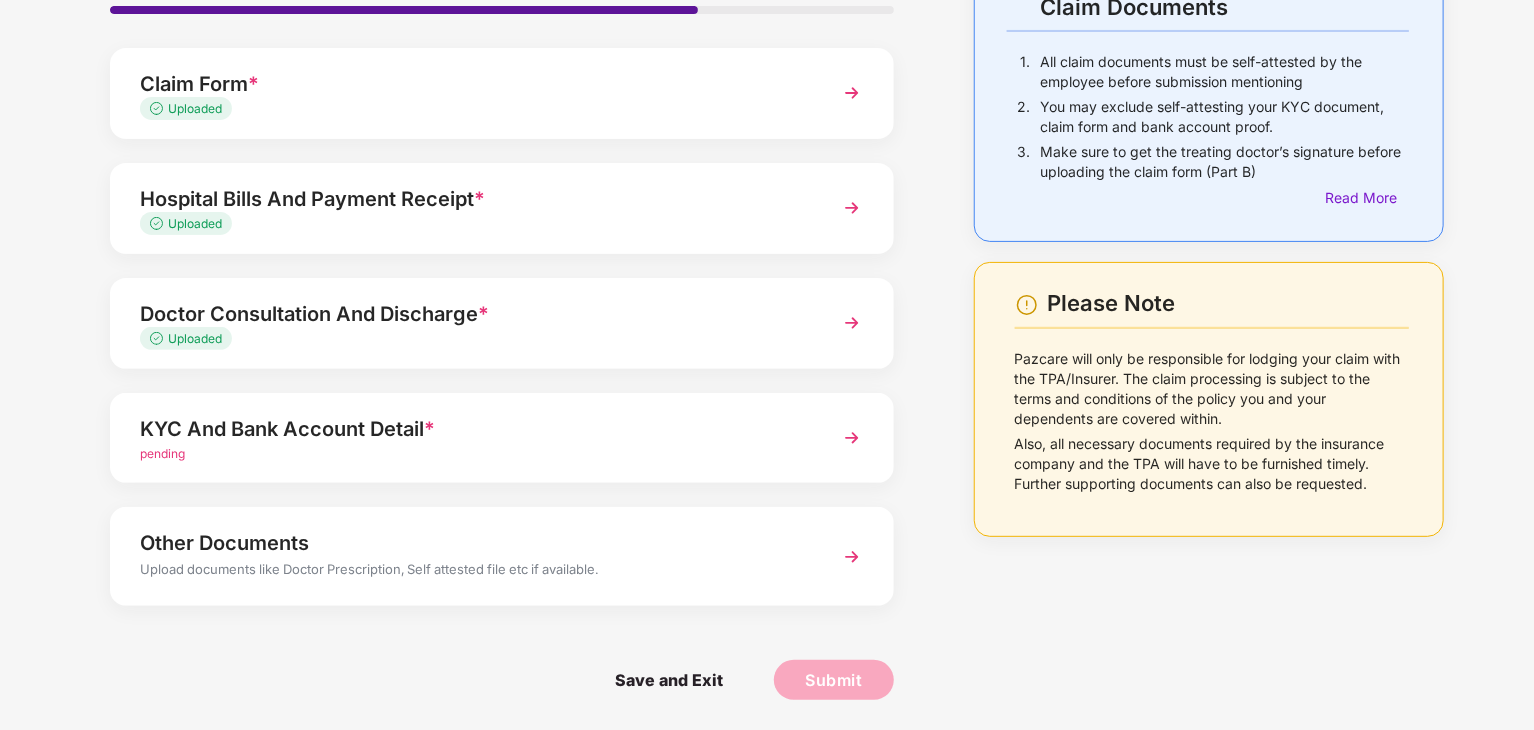 scroll, scrollTop: 153, scrollLeft: 0, axis: vertical 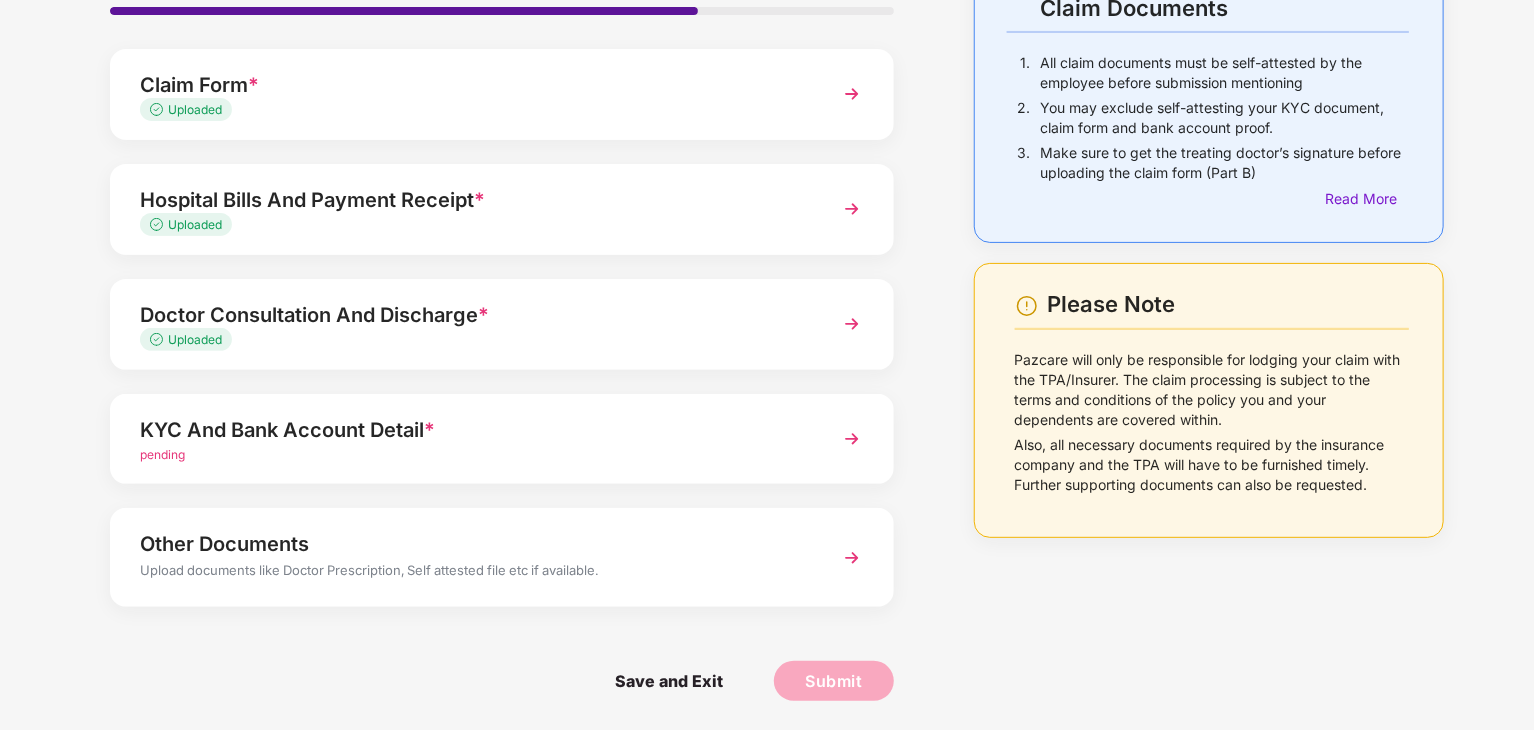 click on "KYC And Bank Account Detail *" at bounding box center (471, 430) 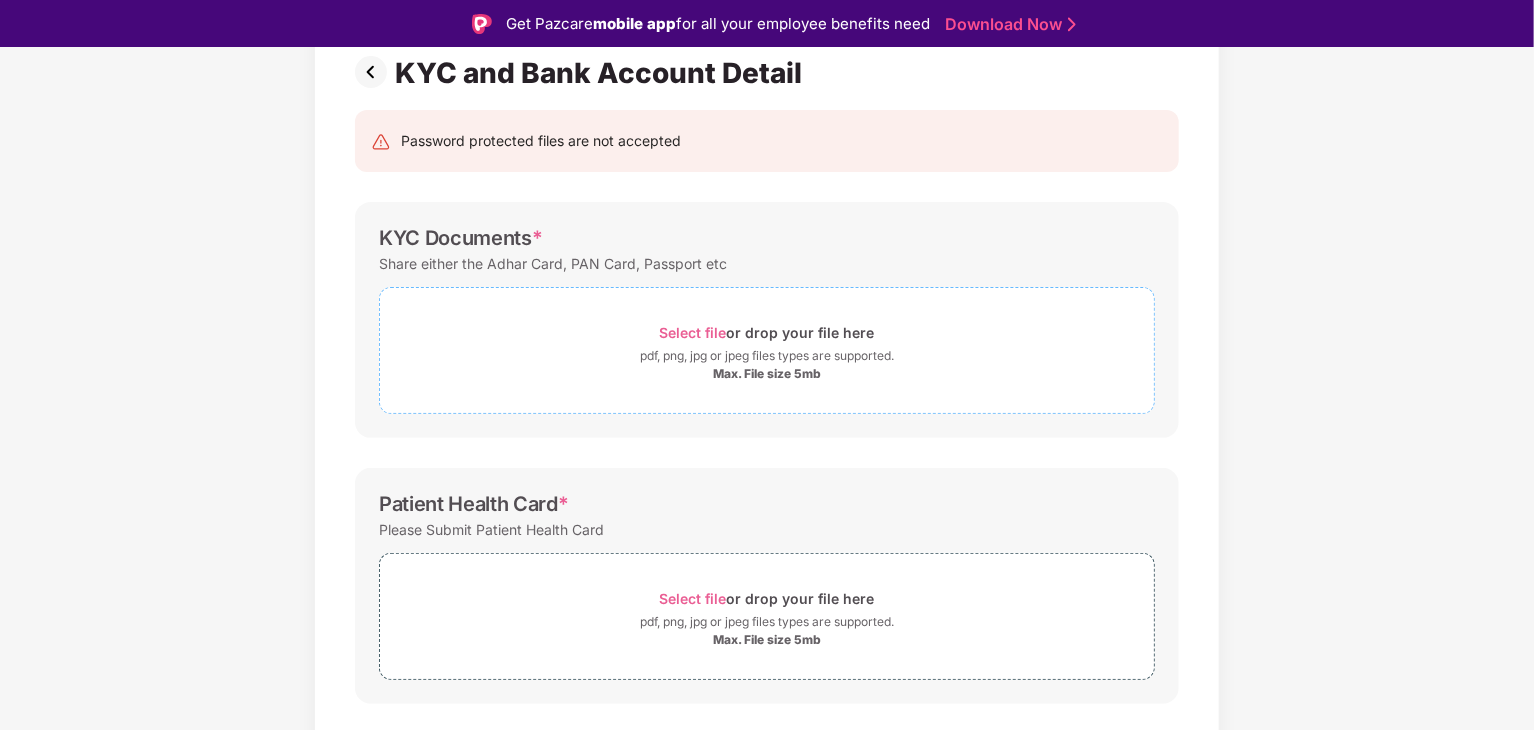 click on "Select file" at bounding box center (693, 332) 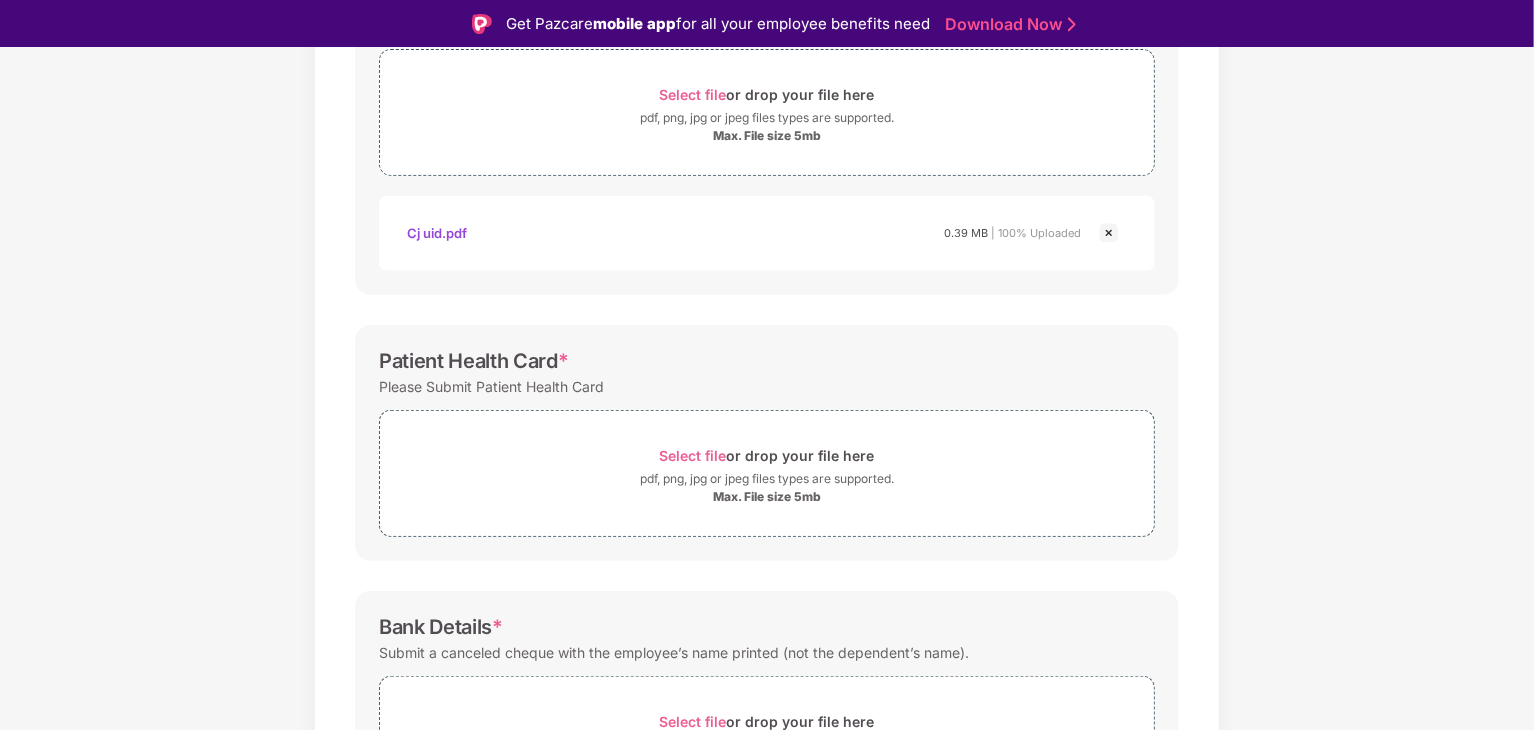 scroll, scrollTop: 393, scrollLeft: 0, axis: vertical 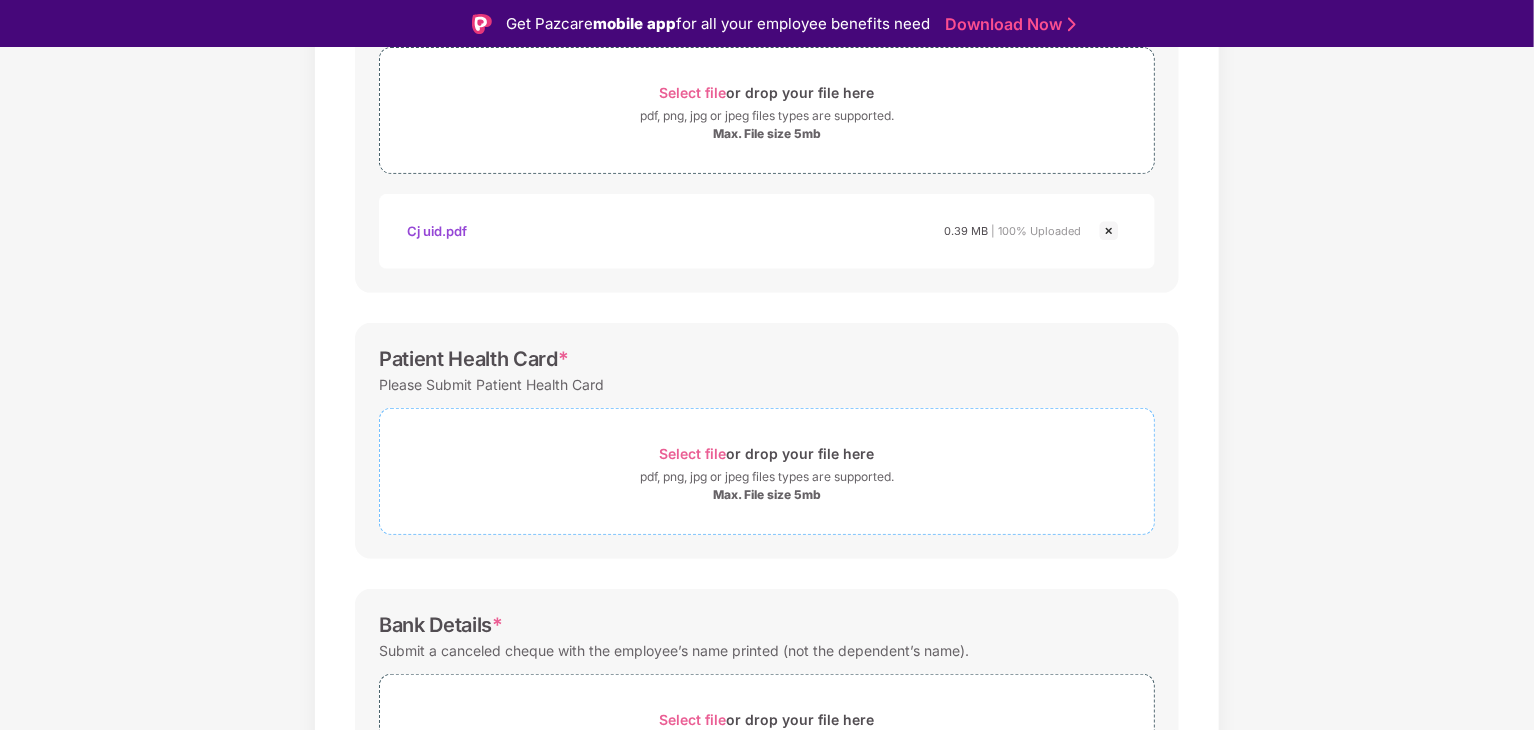 click on "Select file" at bounding box center [693, 453] 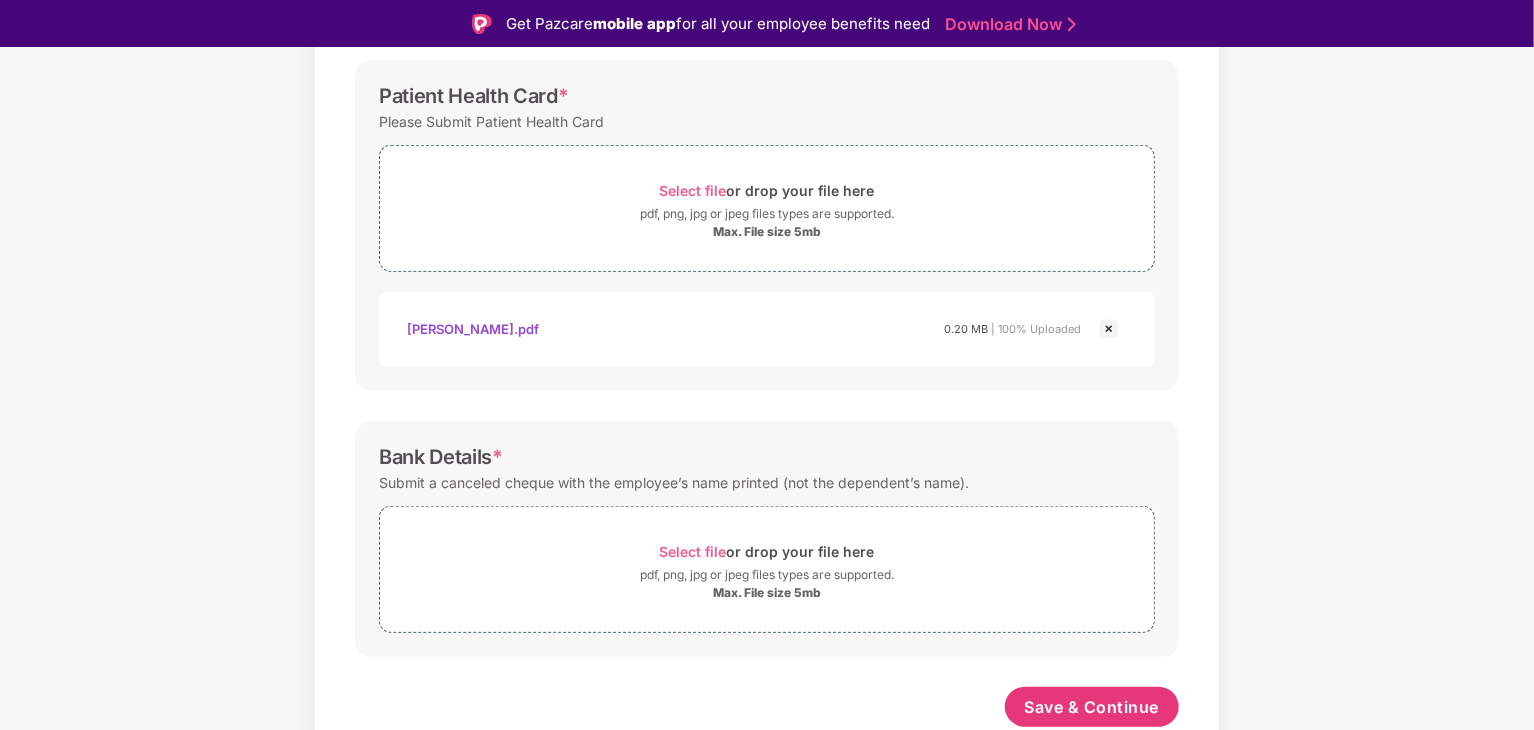 scroll, scrollTop: 655, scrollLeft: 0, axis: vertical 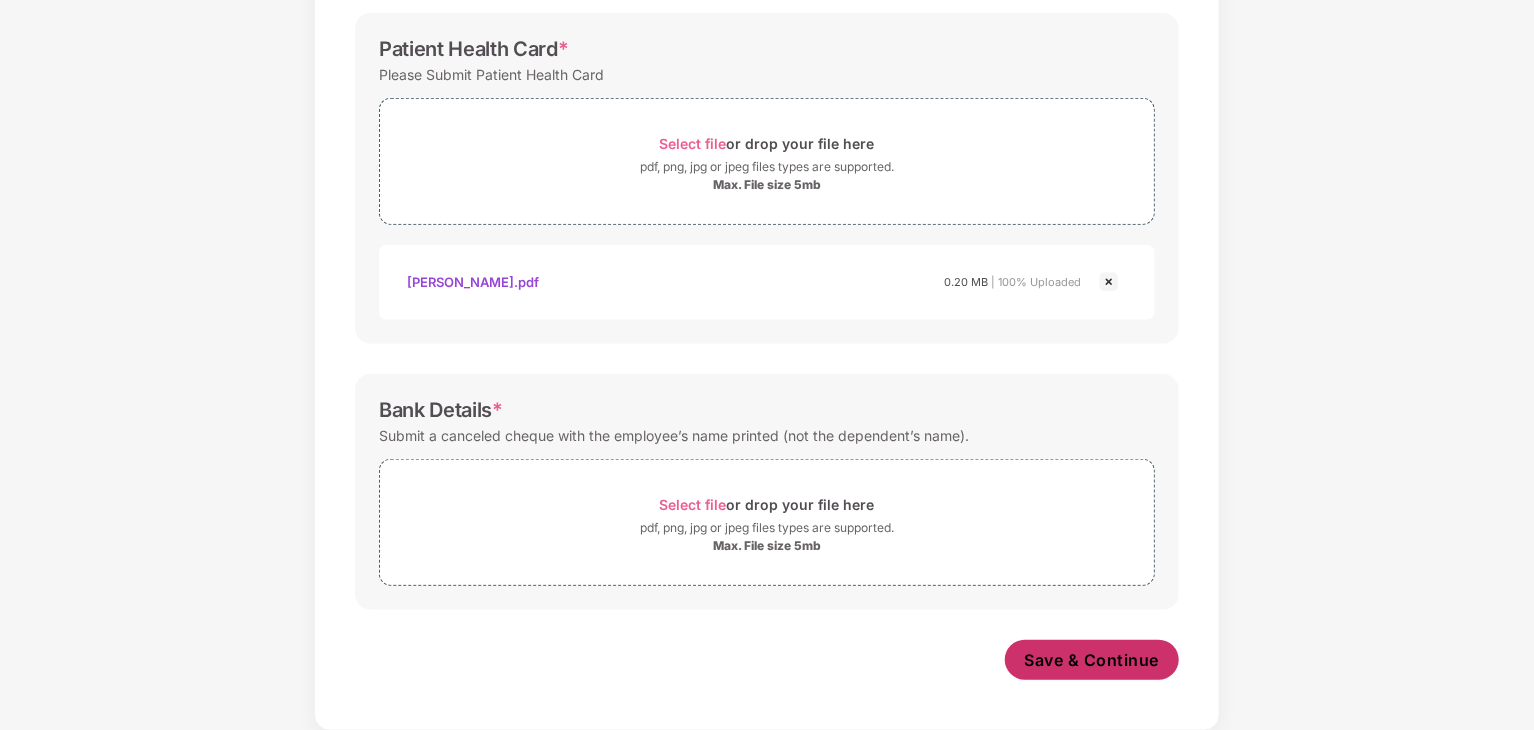 click on "Save & Continue" at bounding box center (1092, 660) 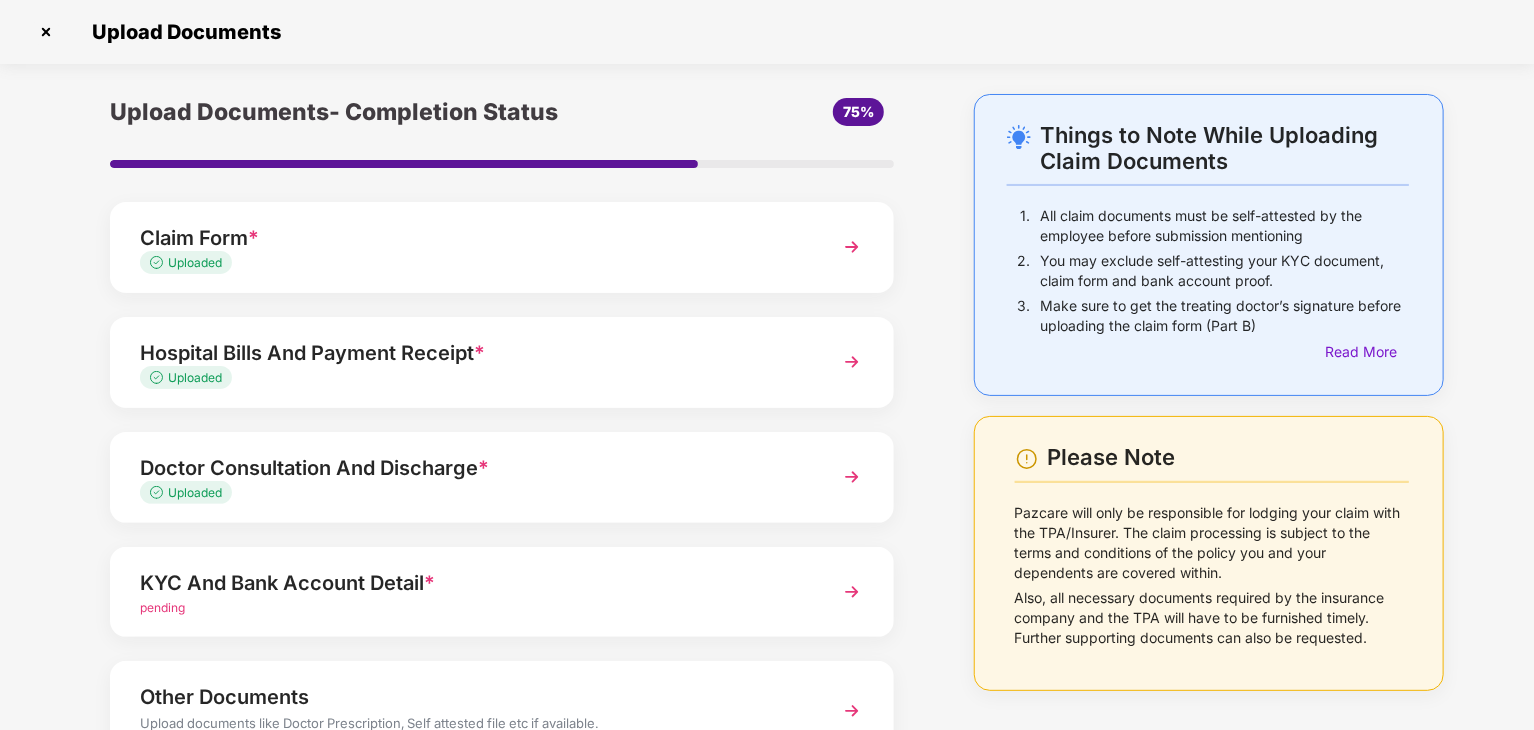 scroll, scrollTop: 154, scrollLeft: 0, axis: vertical 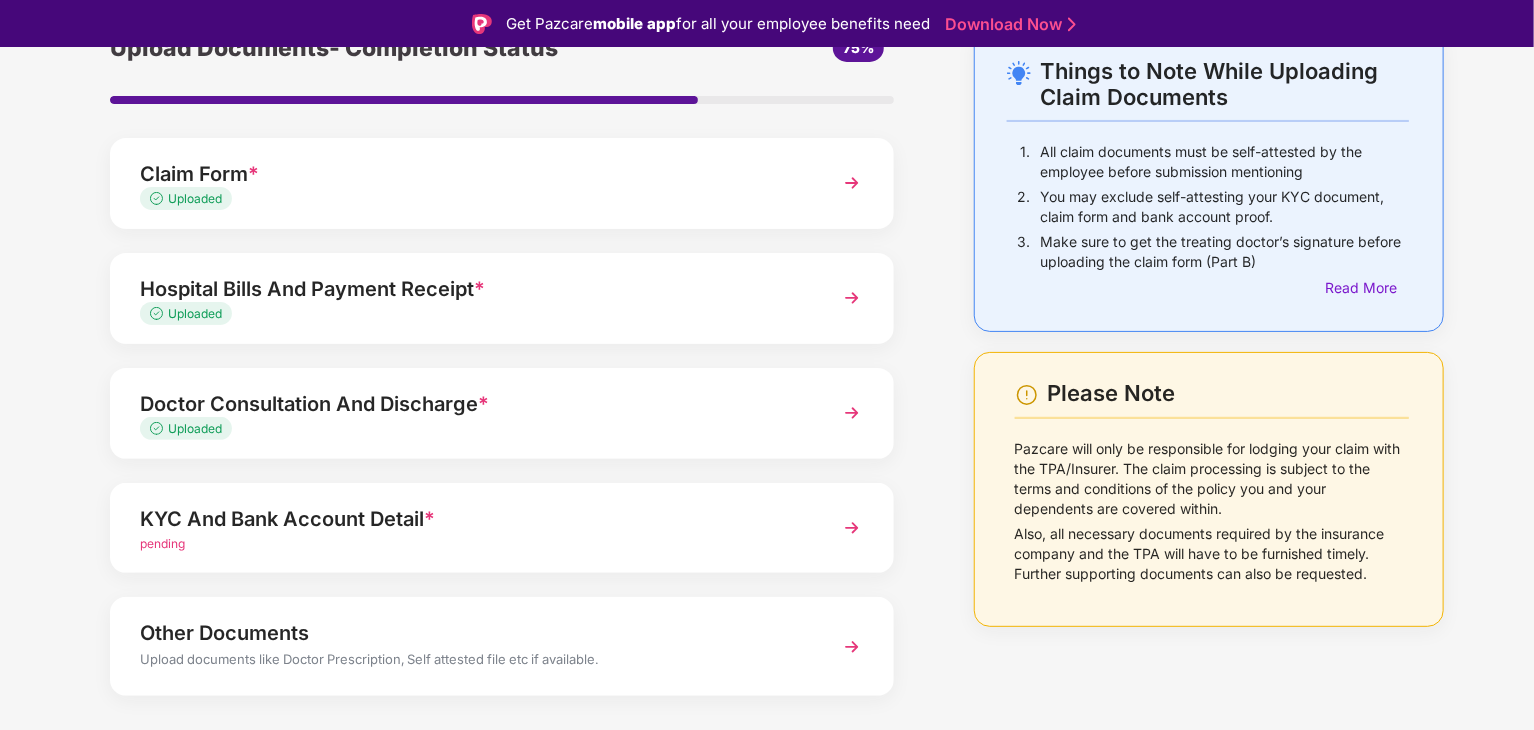 click on "KYC And Bank Account Detail * pending" at bounding box center [502, 528] 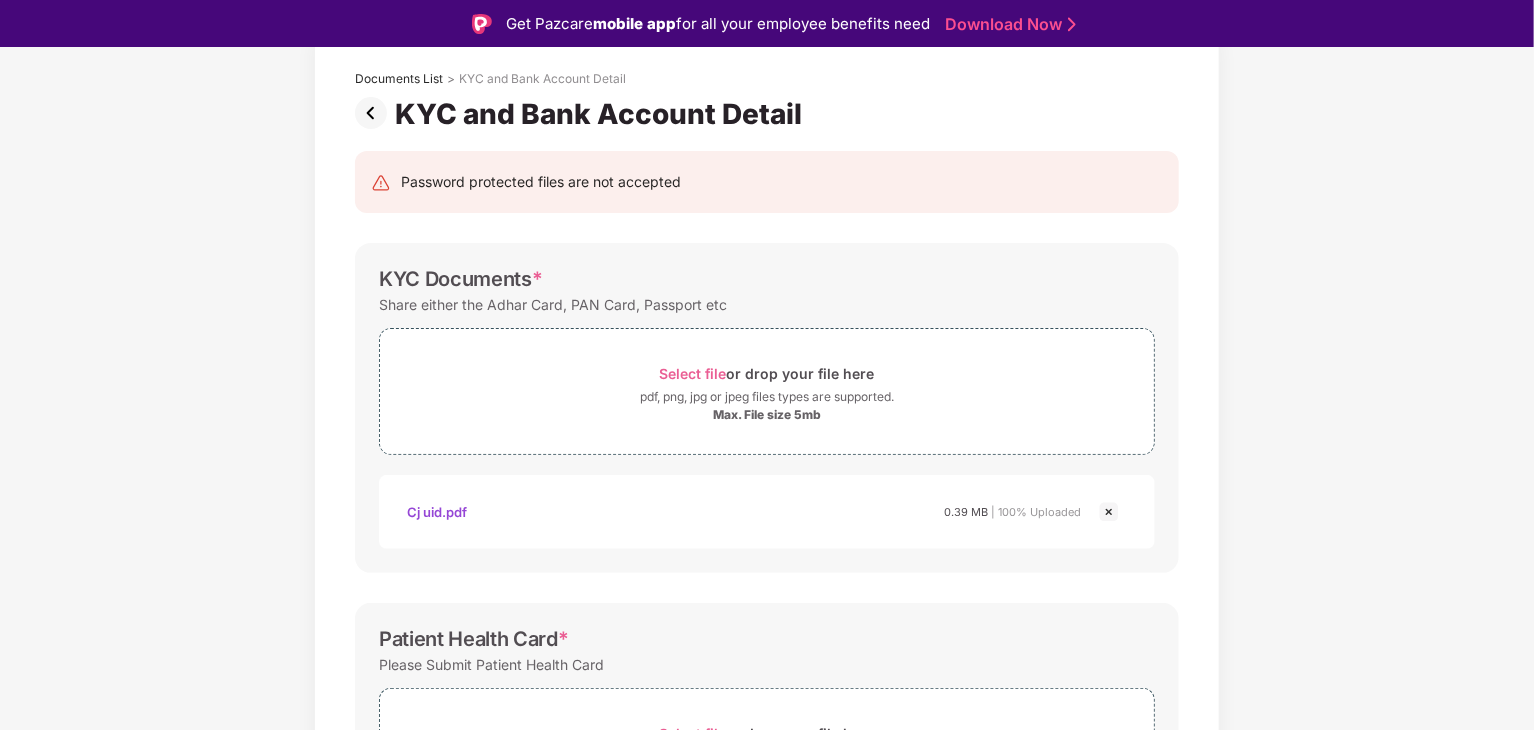 scroll, scrollTop: 202, scrollLeft: 0, axis: vertical 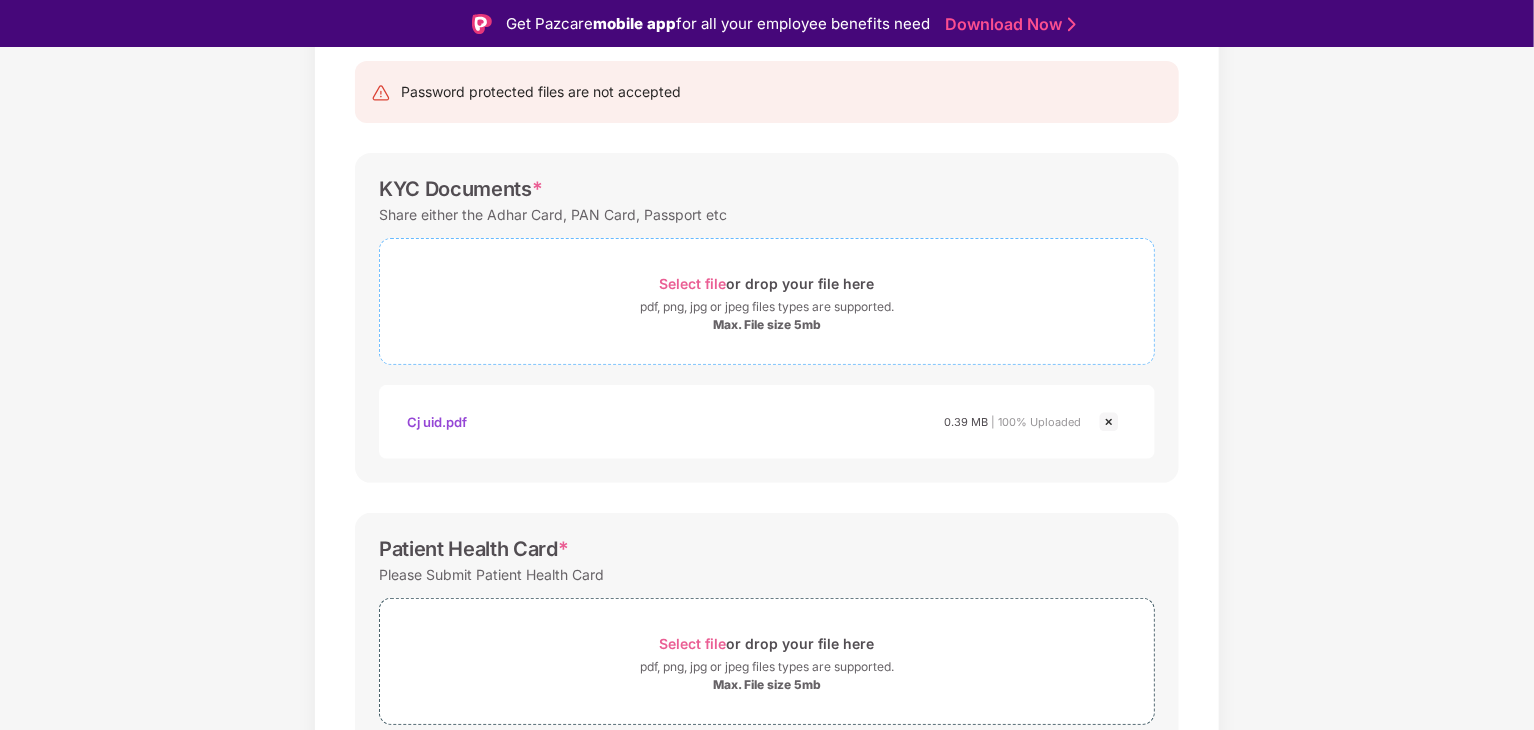 click on "Select file" at bounding box center (693, 283) 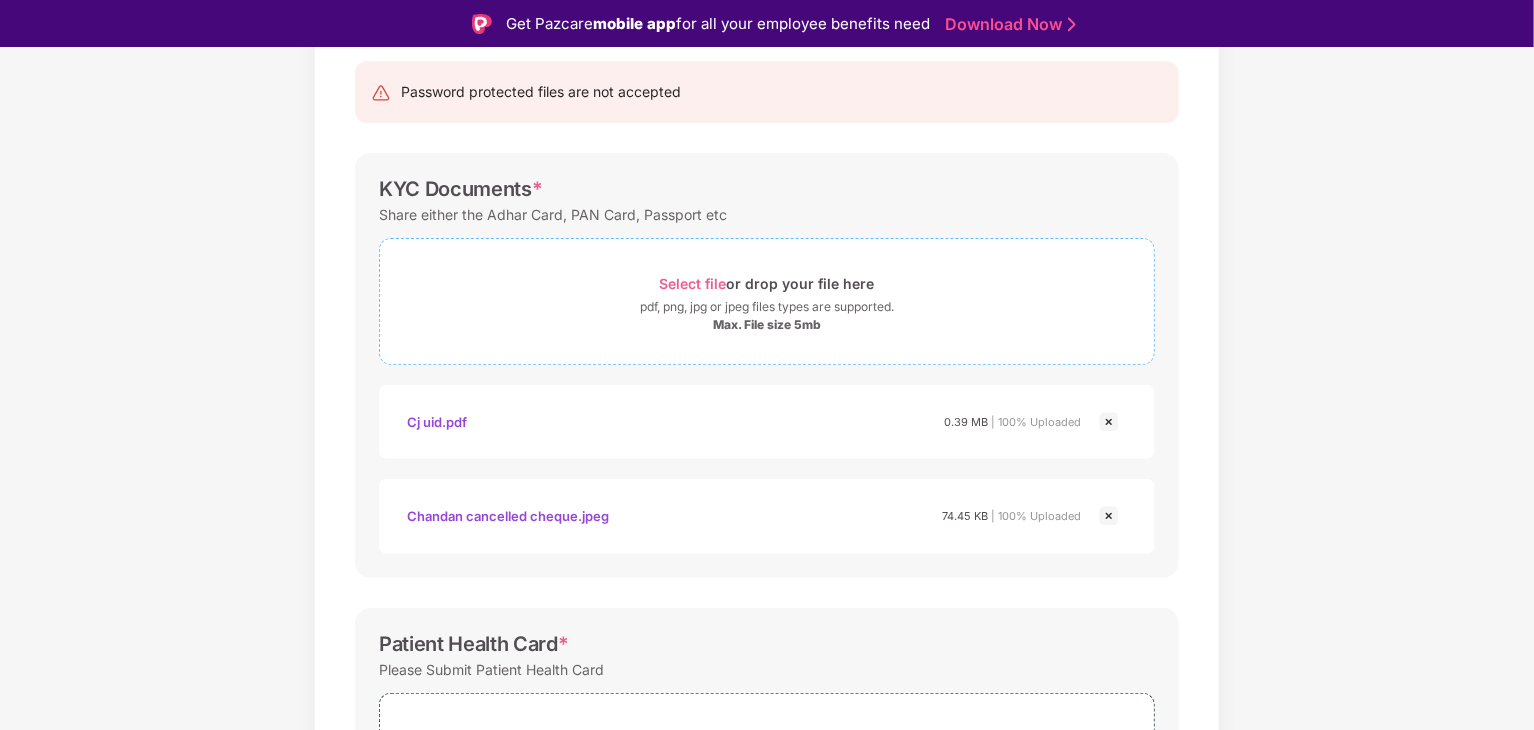 scroll, scrollTop: 246, scrollLeft: 0, axis: vertical 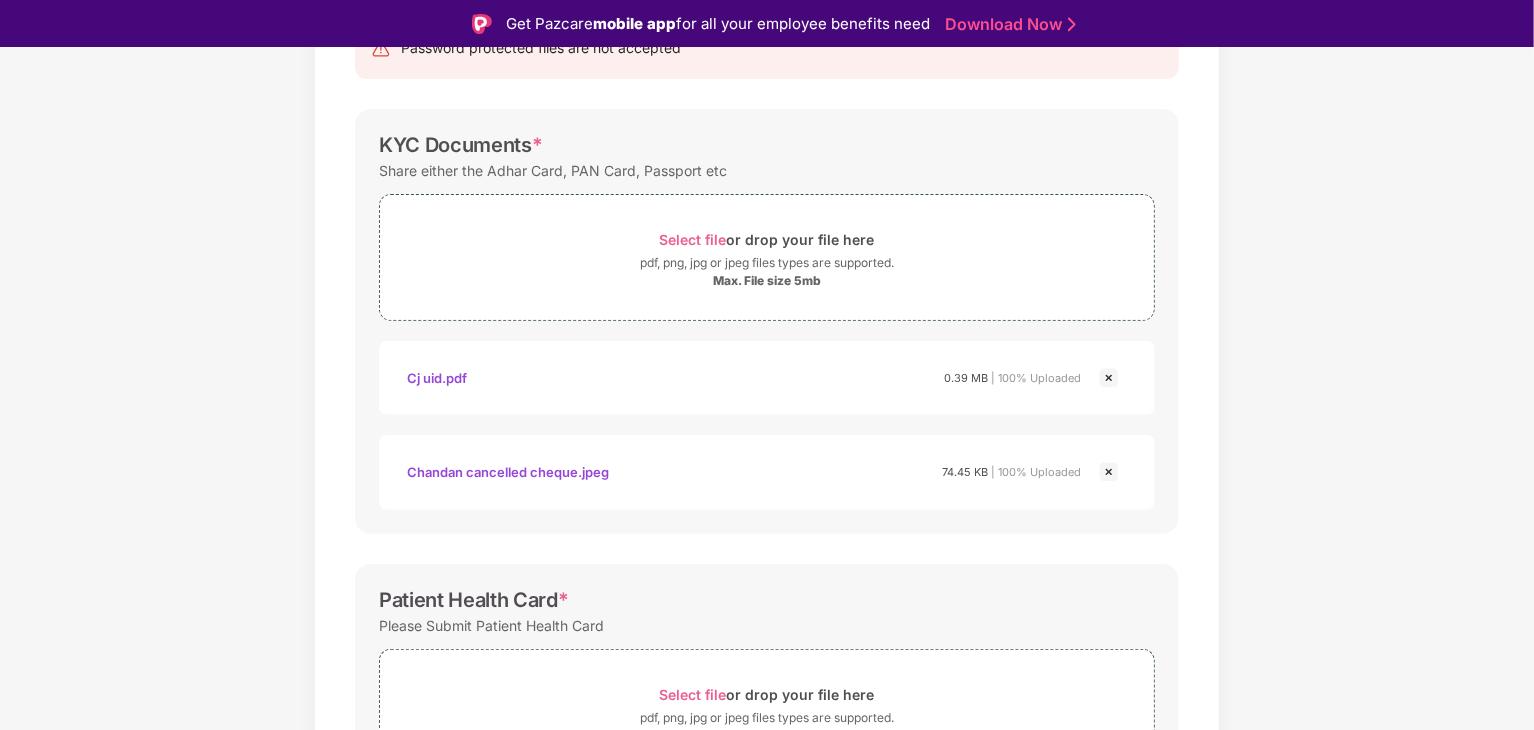 click at bounding box center [1109, 472] 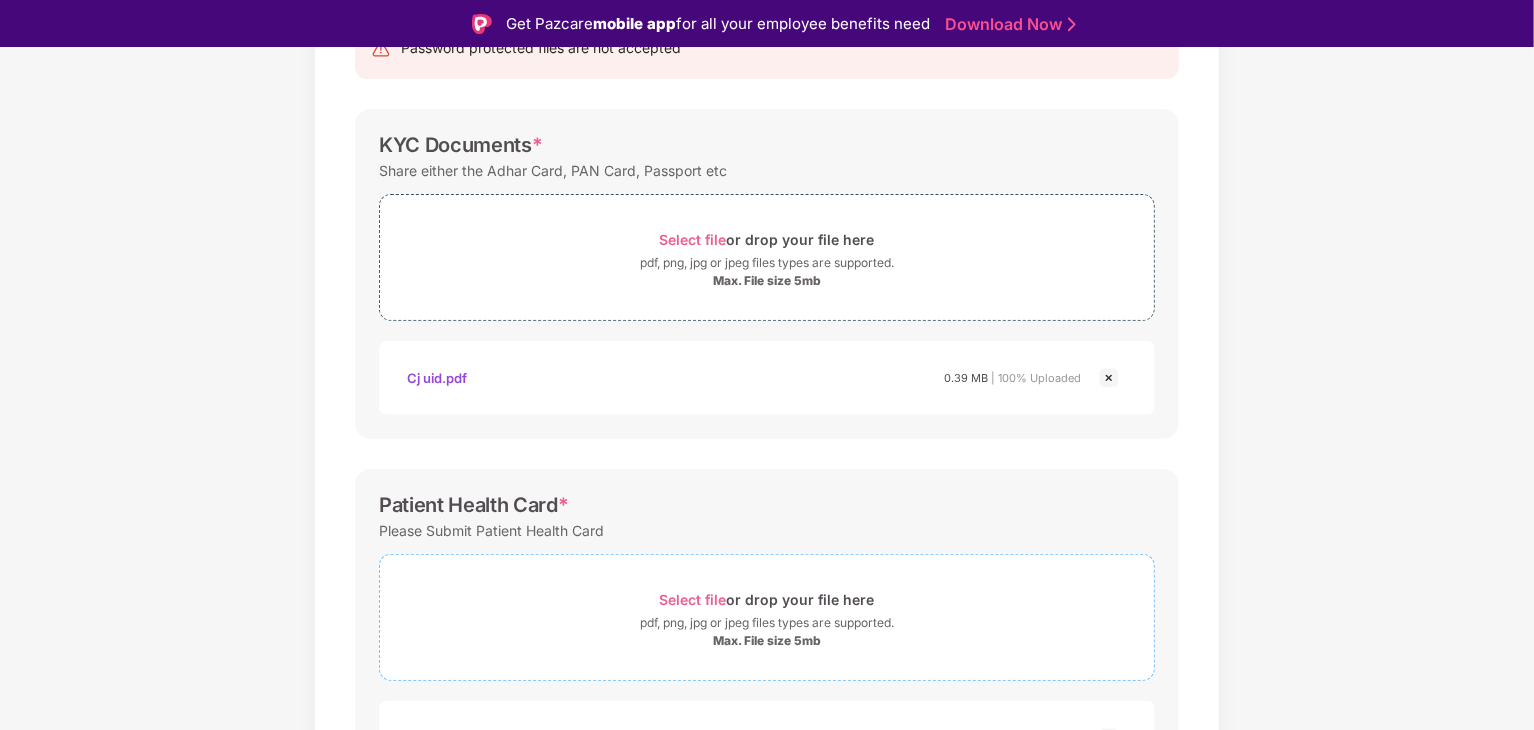 scroll, scrollTop: 652, scrollLeft: 0, axis: vertical 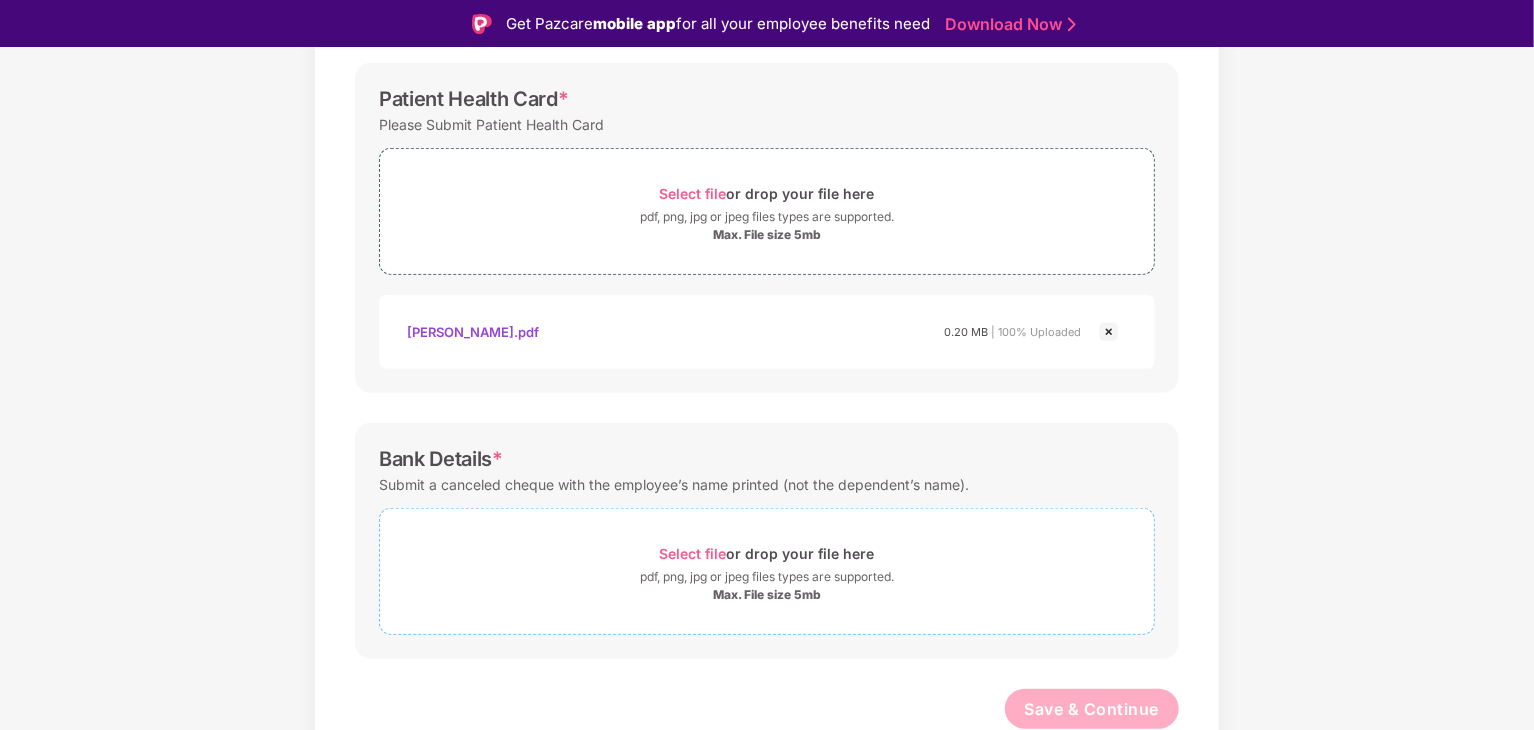 click on "Select file" at bounding box center (693, 553) 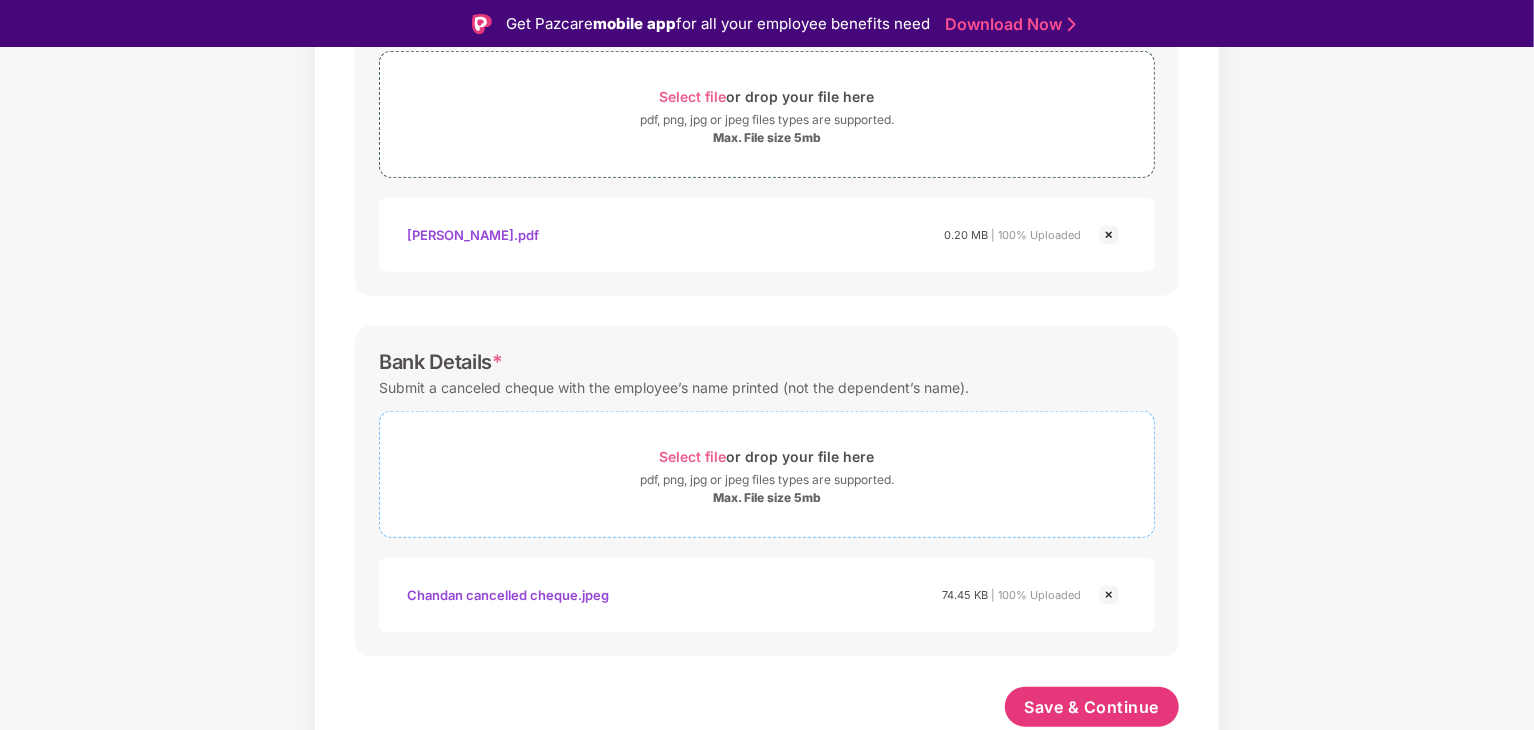scroll, scrollTop: 748, scrollLeft: 0, axis: vertical 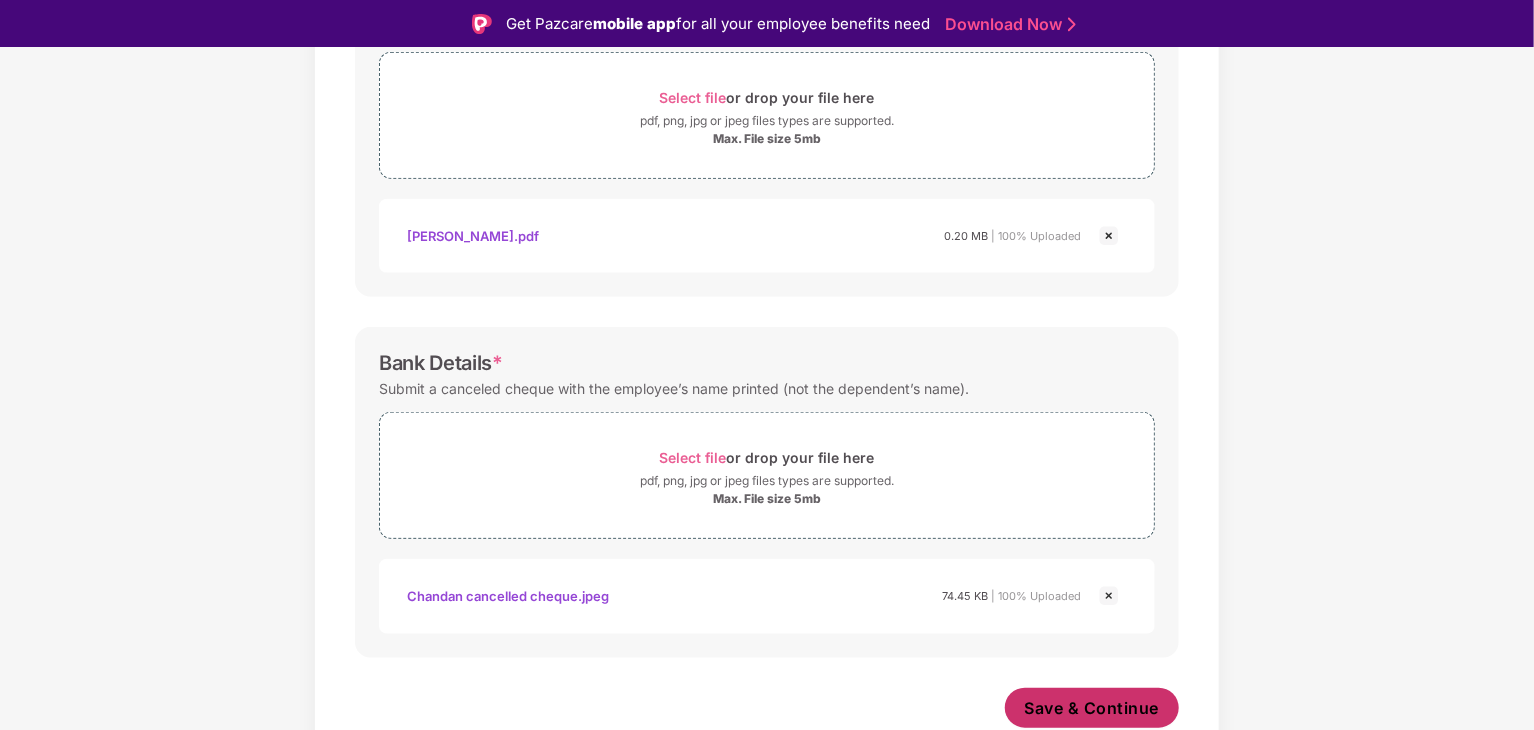 click on "Save & Continue" at bounding box center [1092, 708] 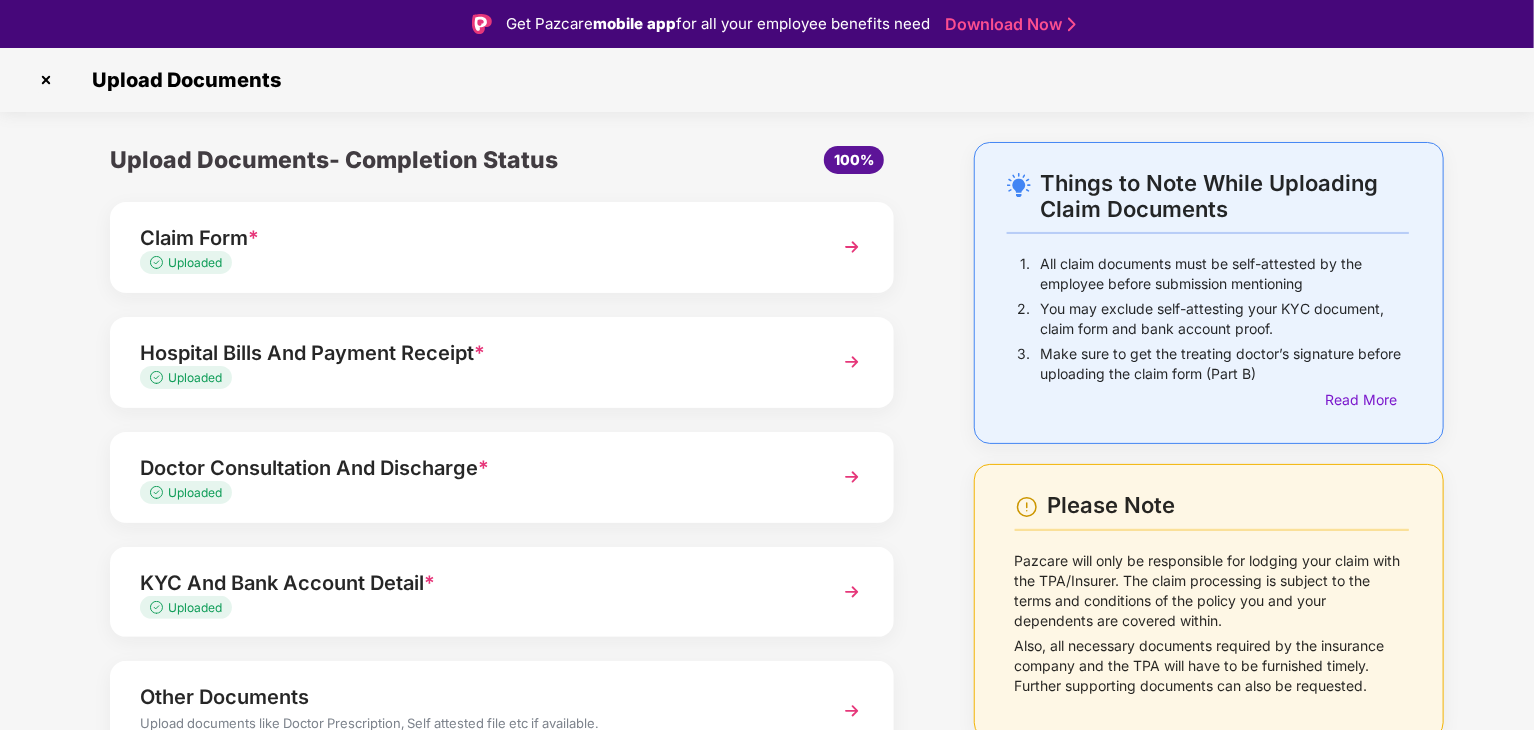 scroll, scrollTop: 106, scrollLeft: 0, axis: vertical 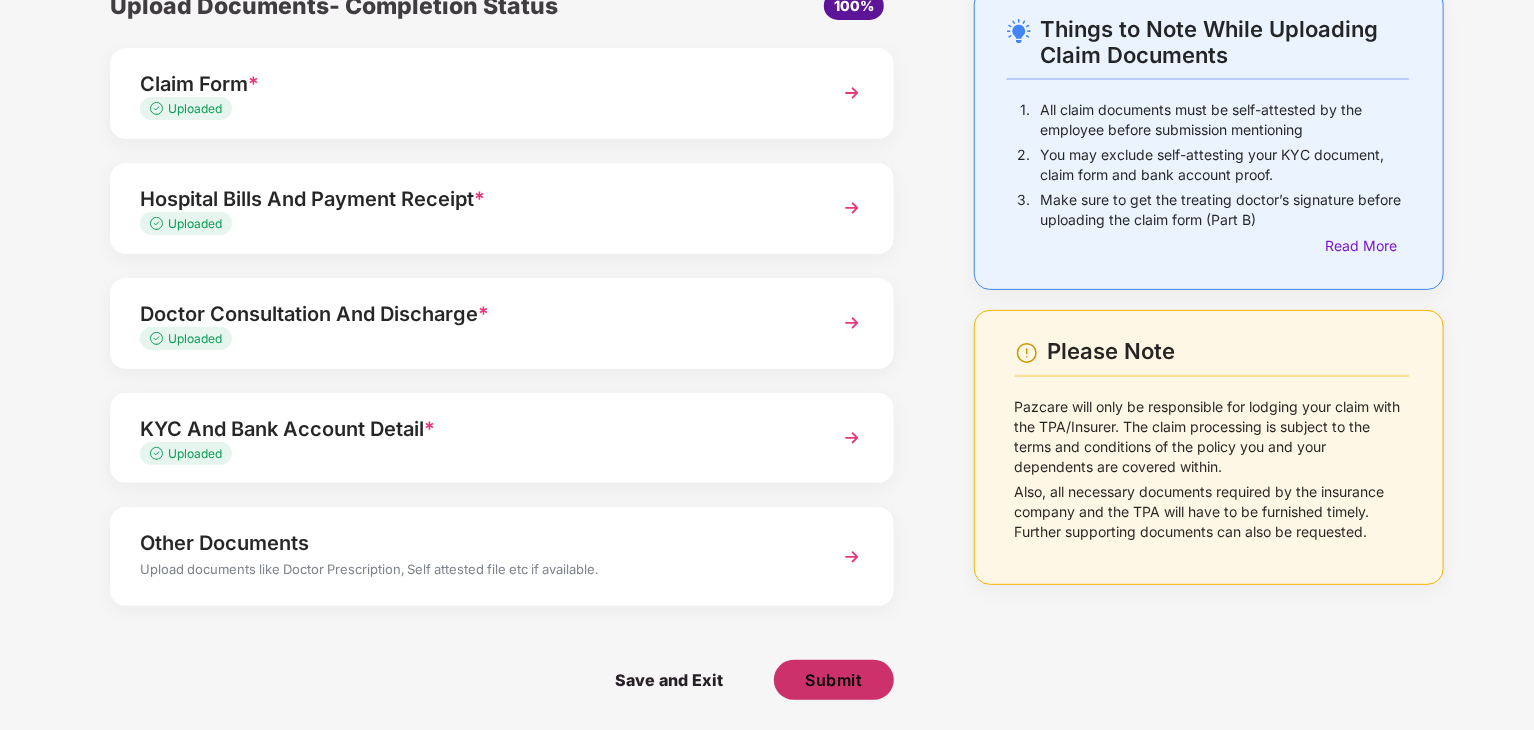 click on "Submit" at bounding box center [833, 680] 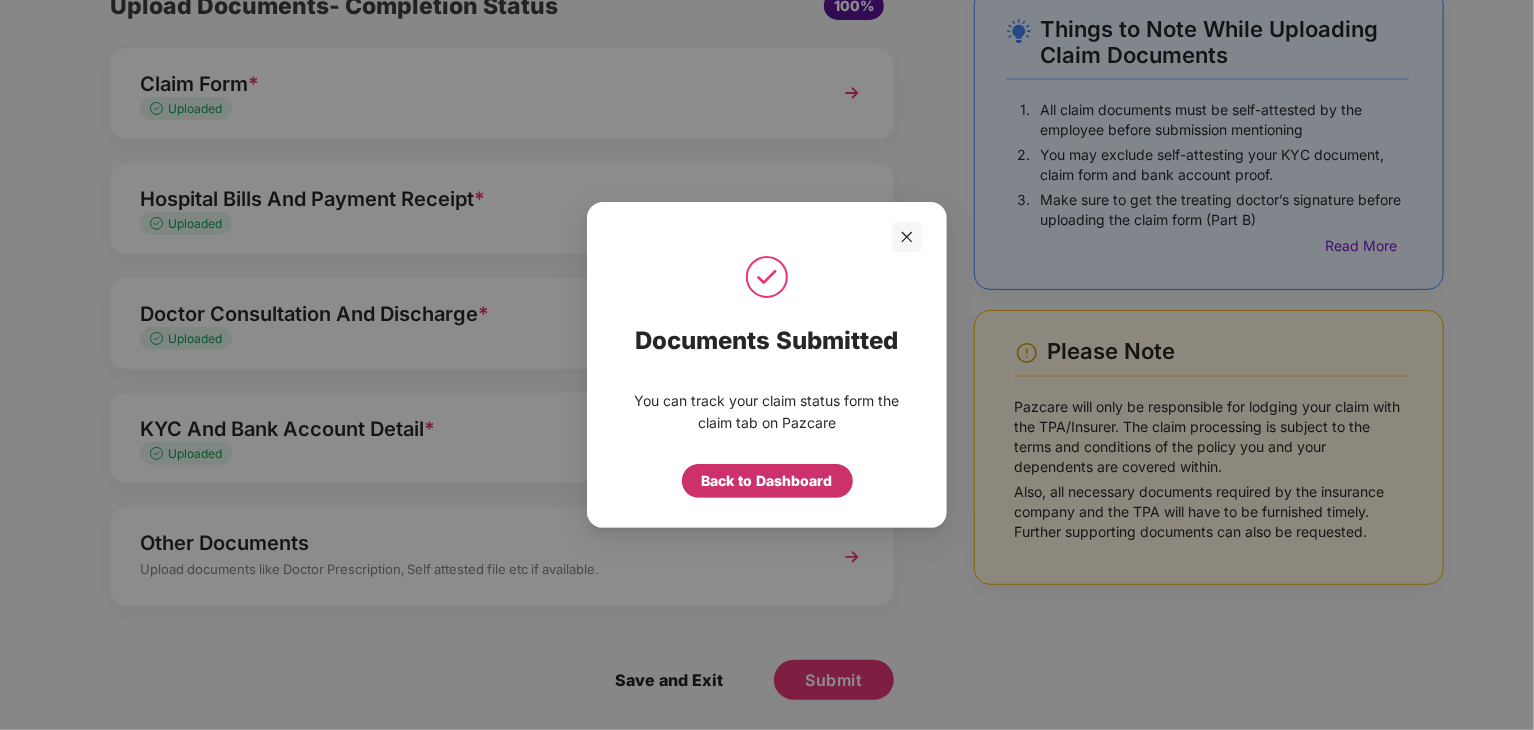 click on "Back to Dashboard" at bounding box center (767, 481) 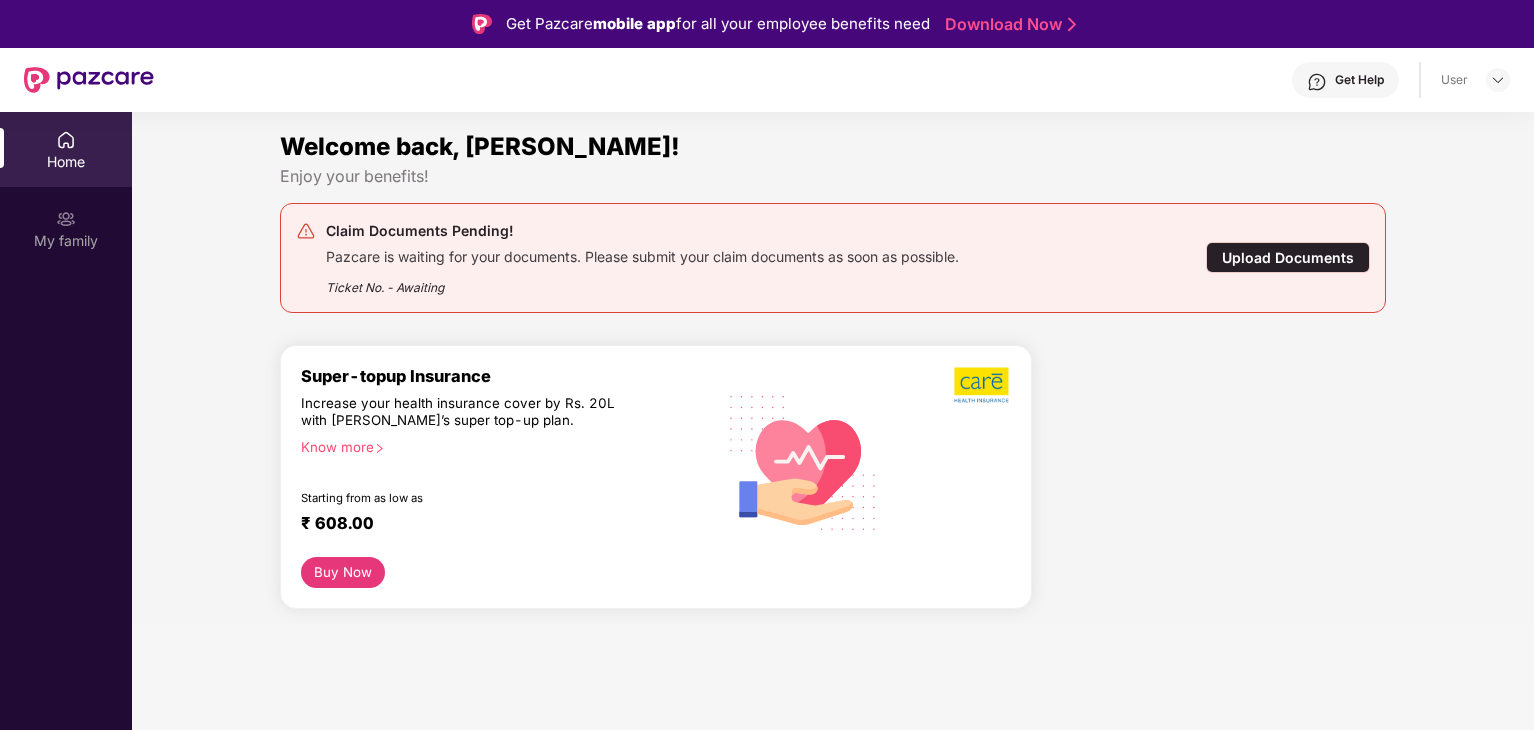scroll, scrollTop: 0, scrollLeft: 0, axis: both 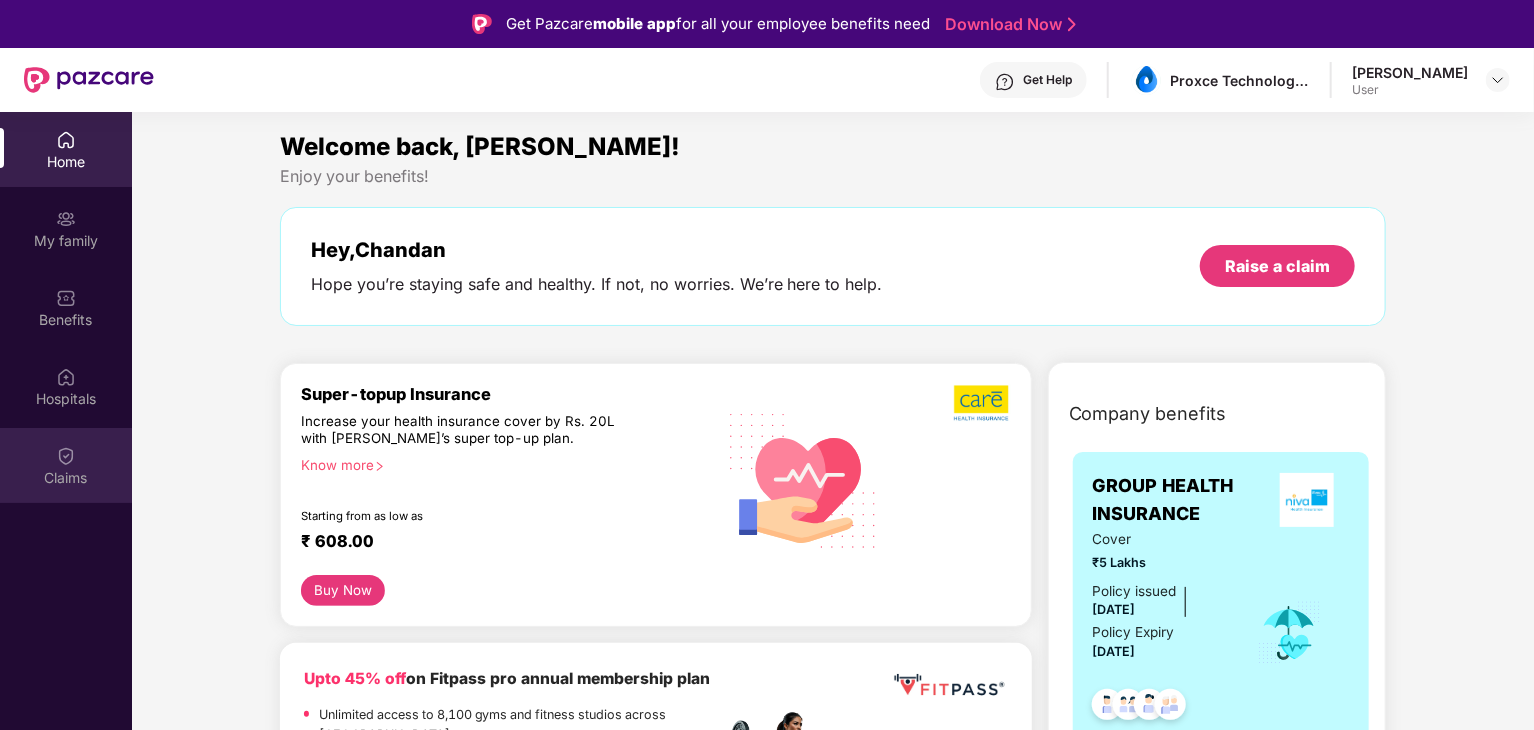 click at bounding box center [66, 456] 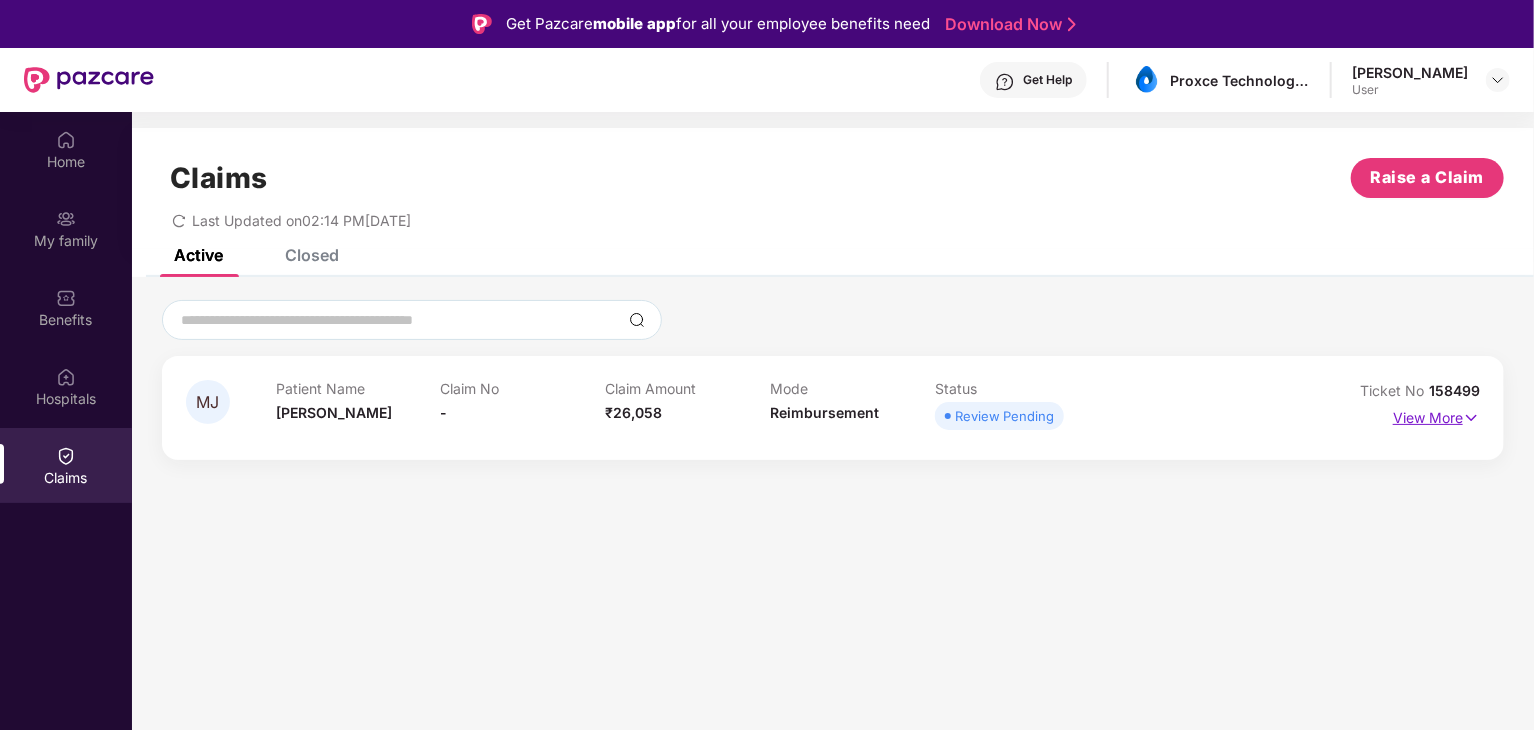 click on "View More" at bounding box center (1436, 415) 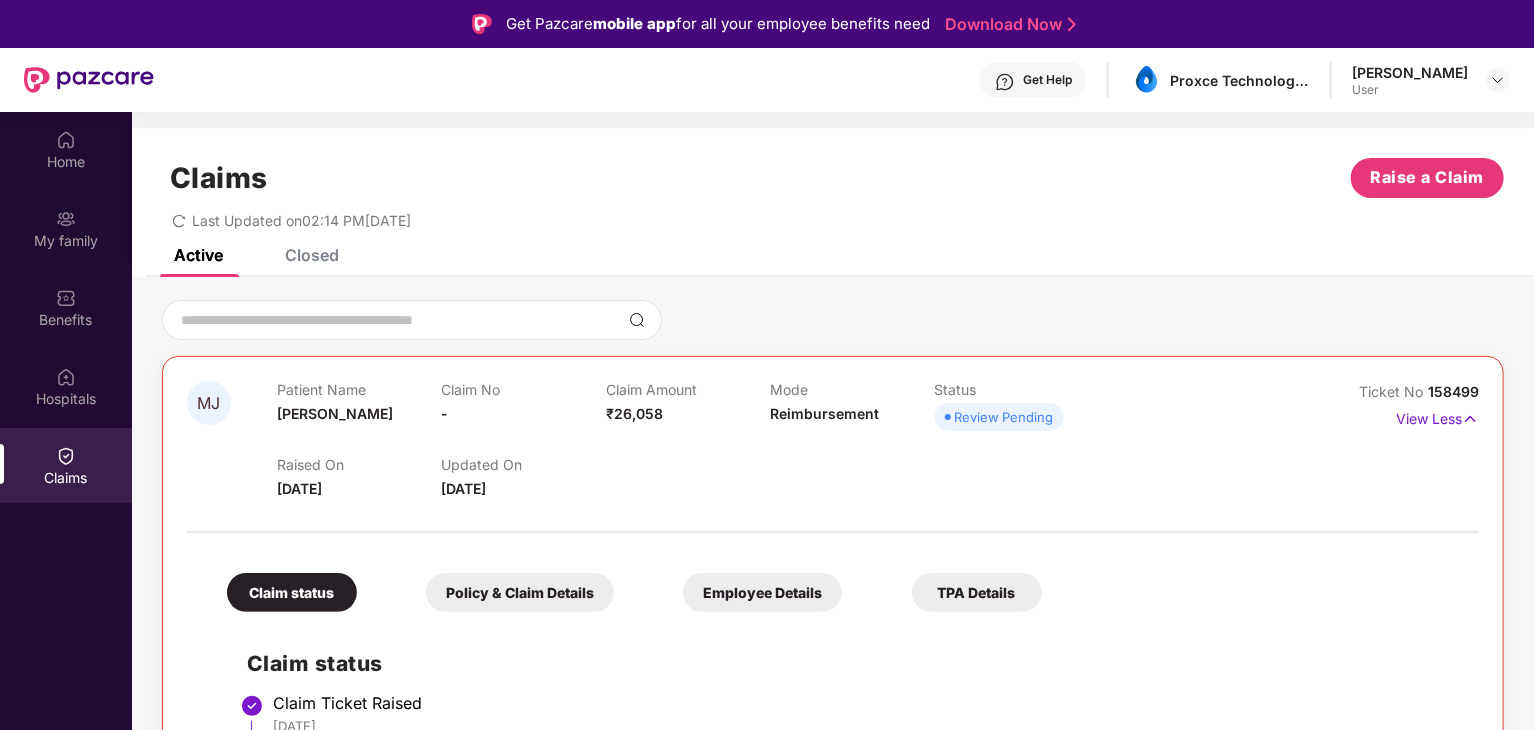 scroll, scrollTop: 135, scrollLeft: 0, axis: vertical 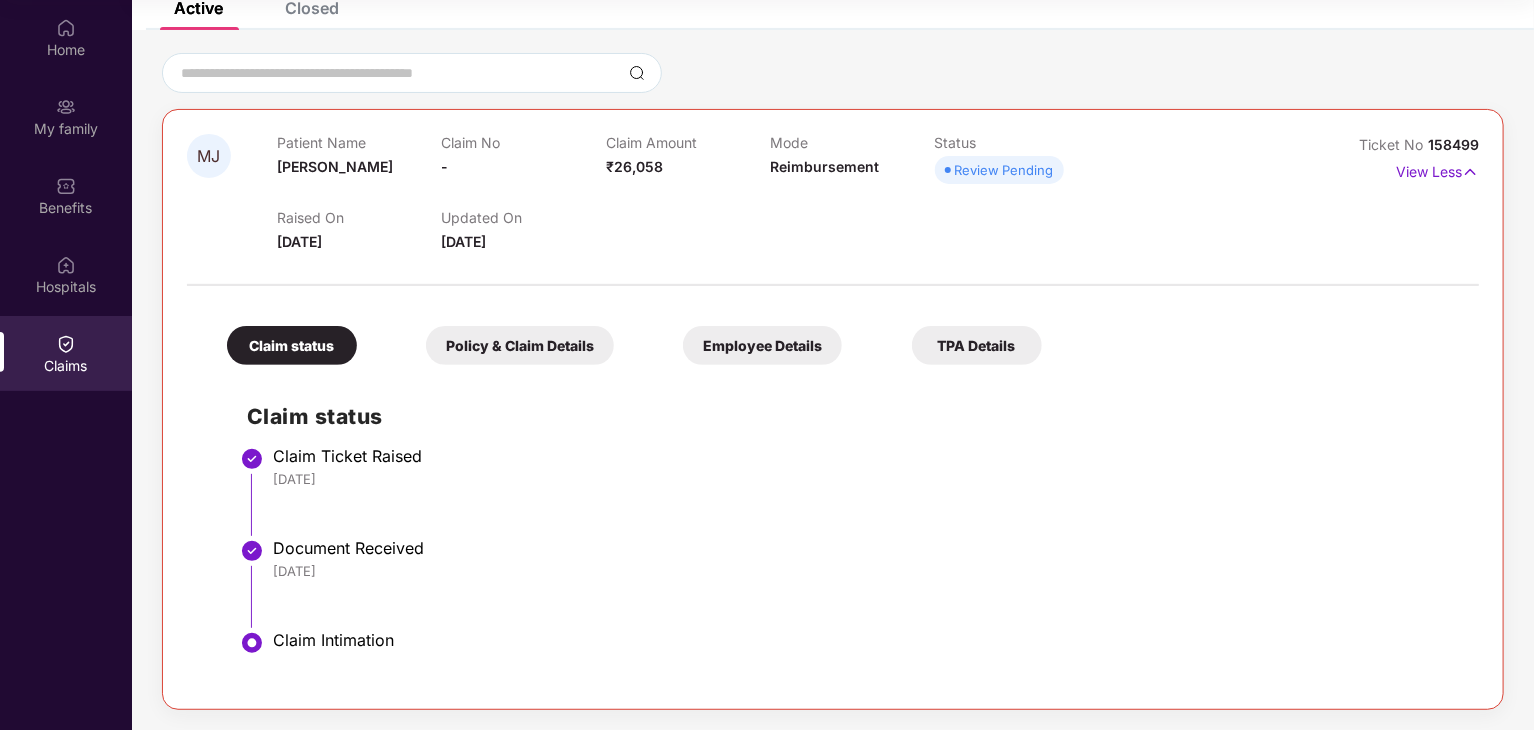 click on "Policy & Claim Details" at bounding box center [520, 345] 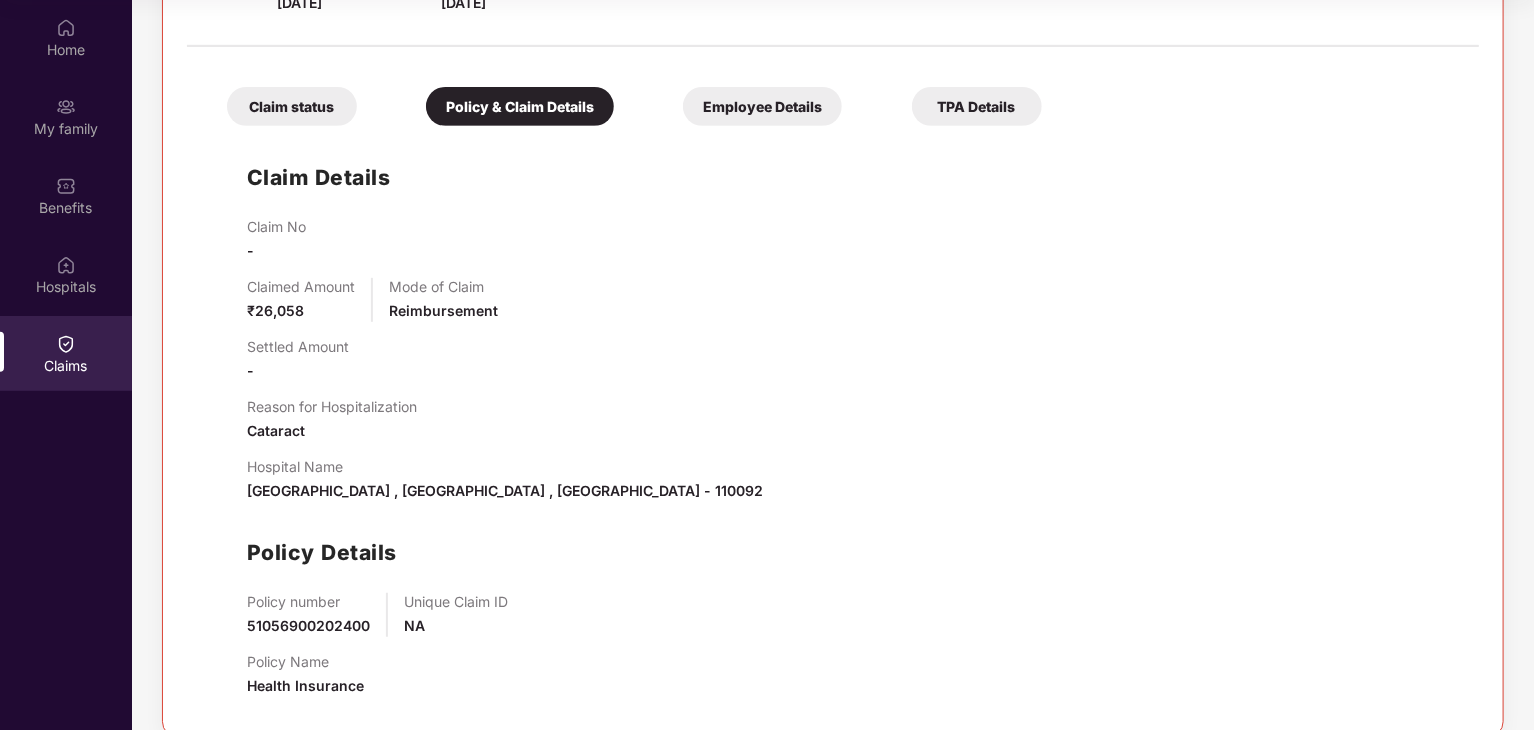 scroll, scrollTop: 402, scrollLeft: 0, axis: vertical 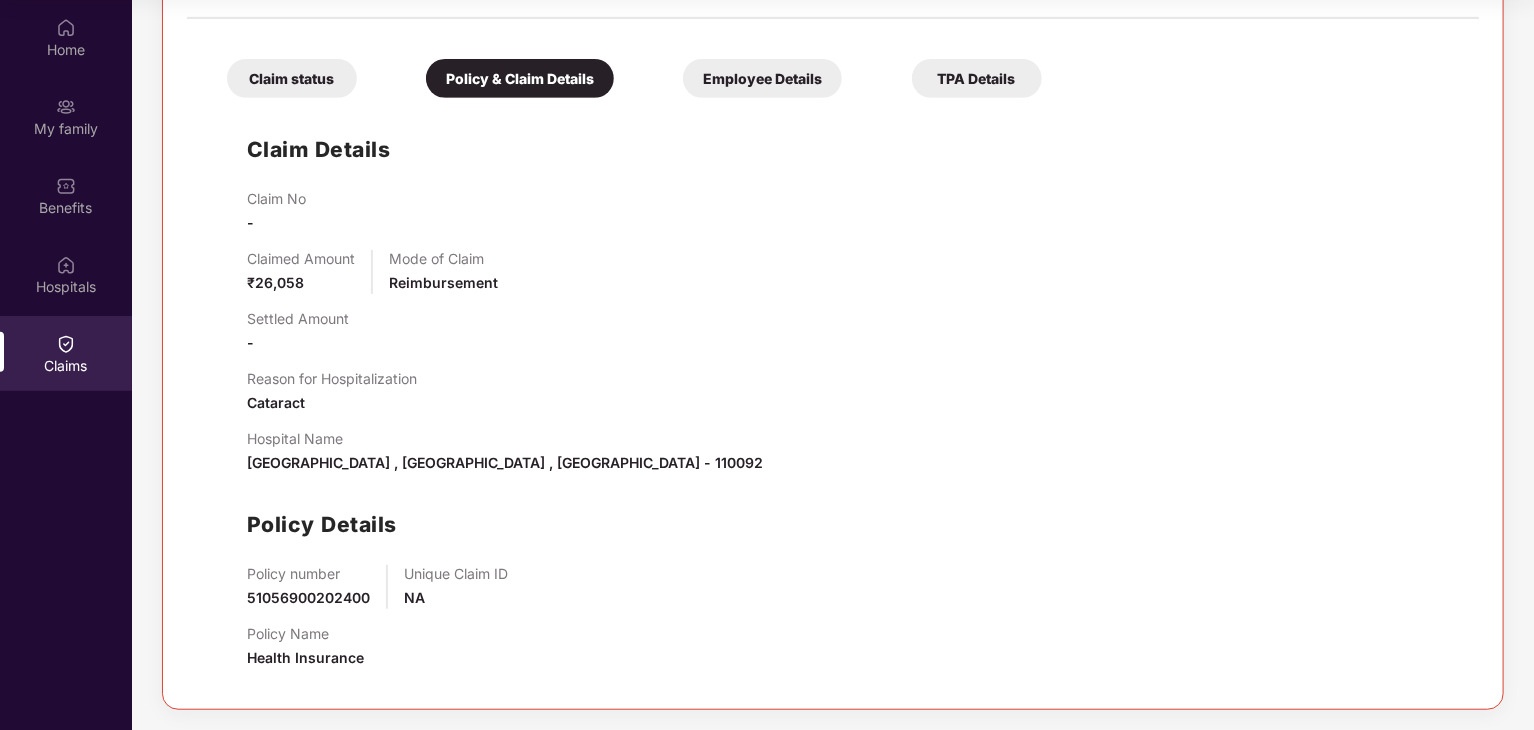 click on "Employee Details" at bounding box center [762, 78] 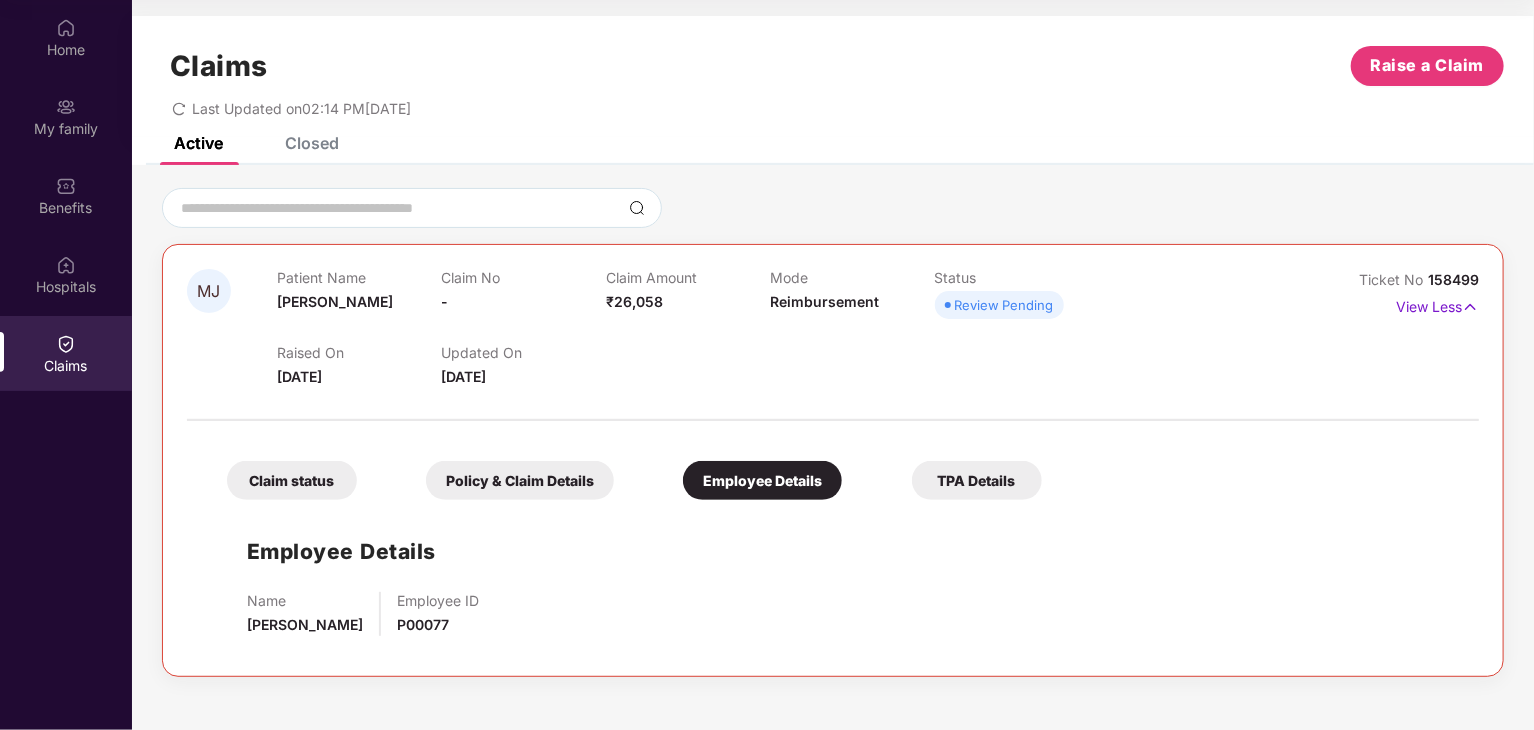 scroll, scrollTop: 0, scrollLeft: 0, axis: both 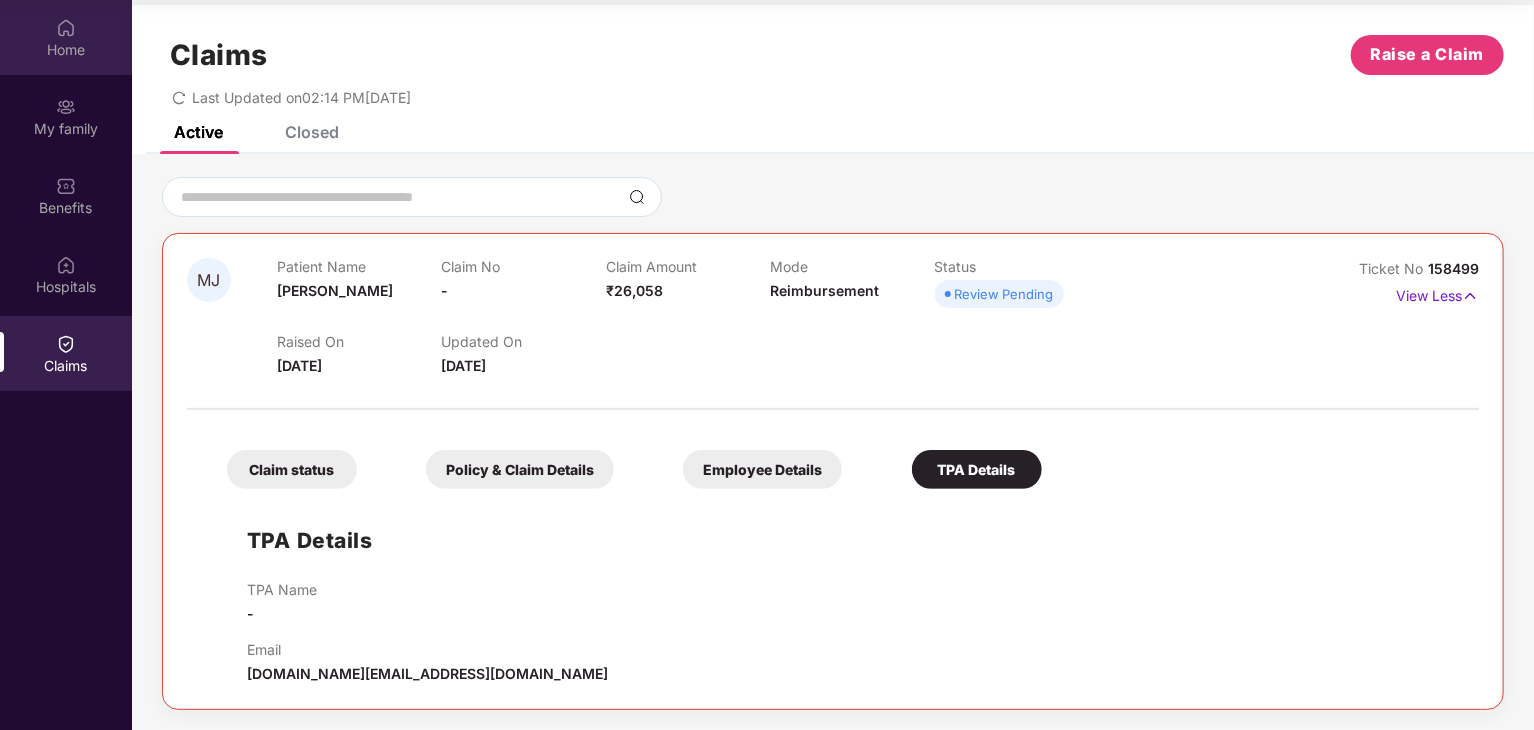 click on "Home" at bounding box center (66, 37) 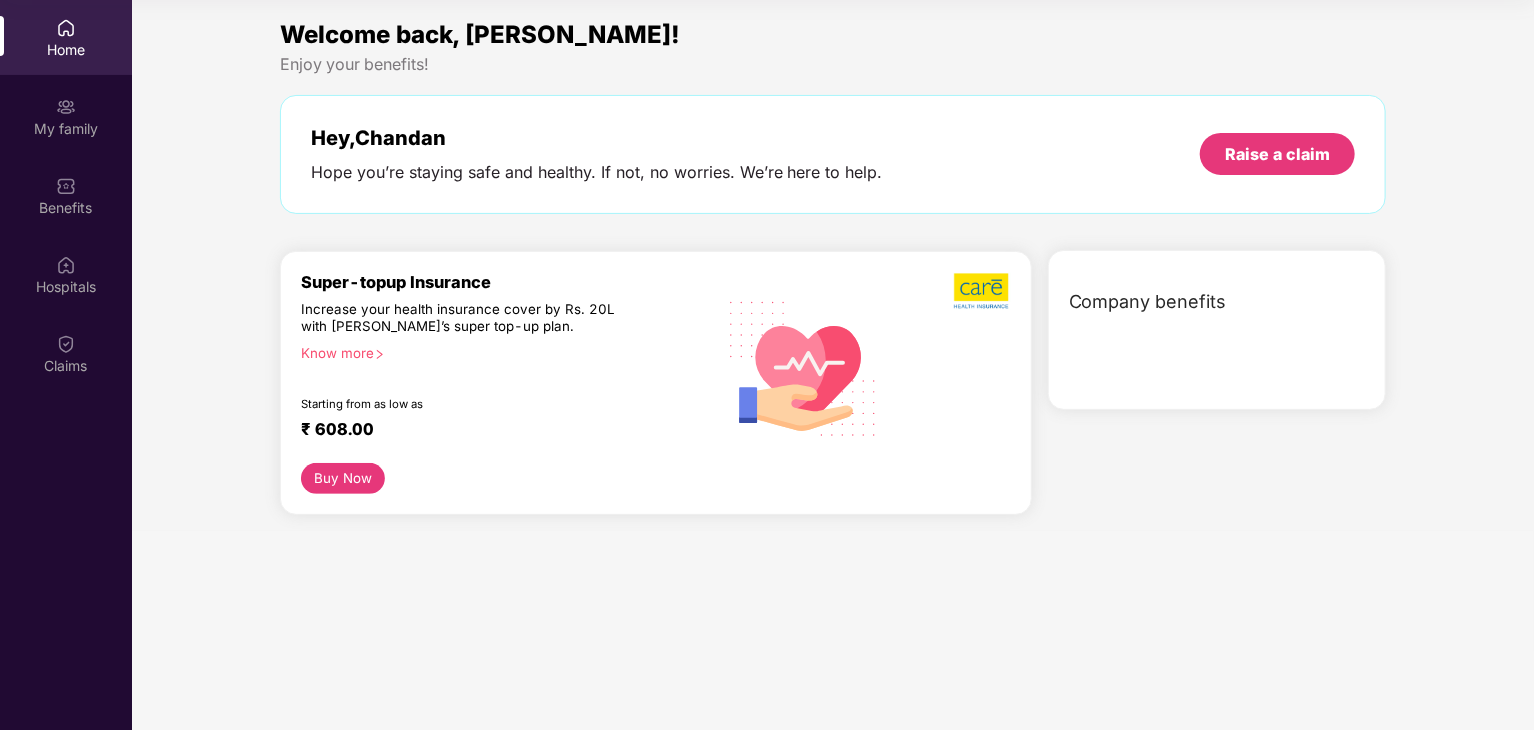 scroll, scrollTop: 0, scrollLeft: 0, axis: both 